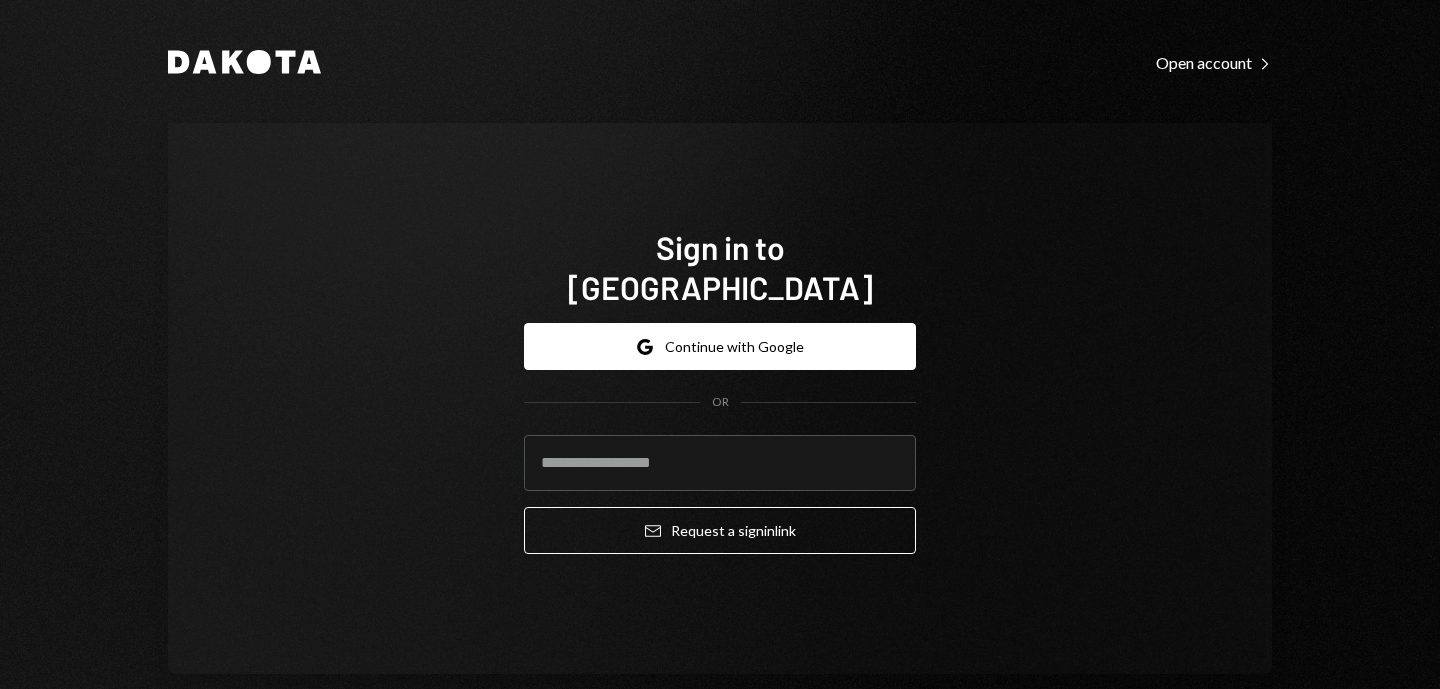 scroll, scrollTop: 0, scrollLeft: 0, axis: both 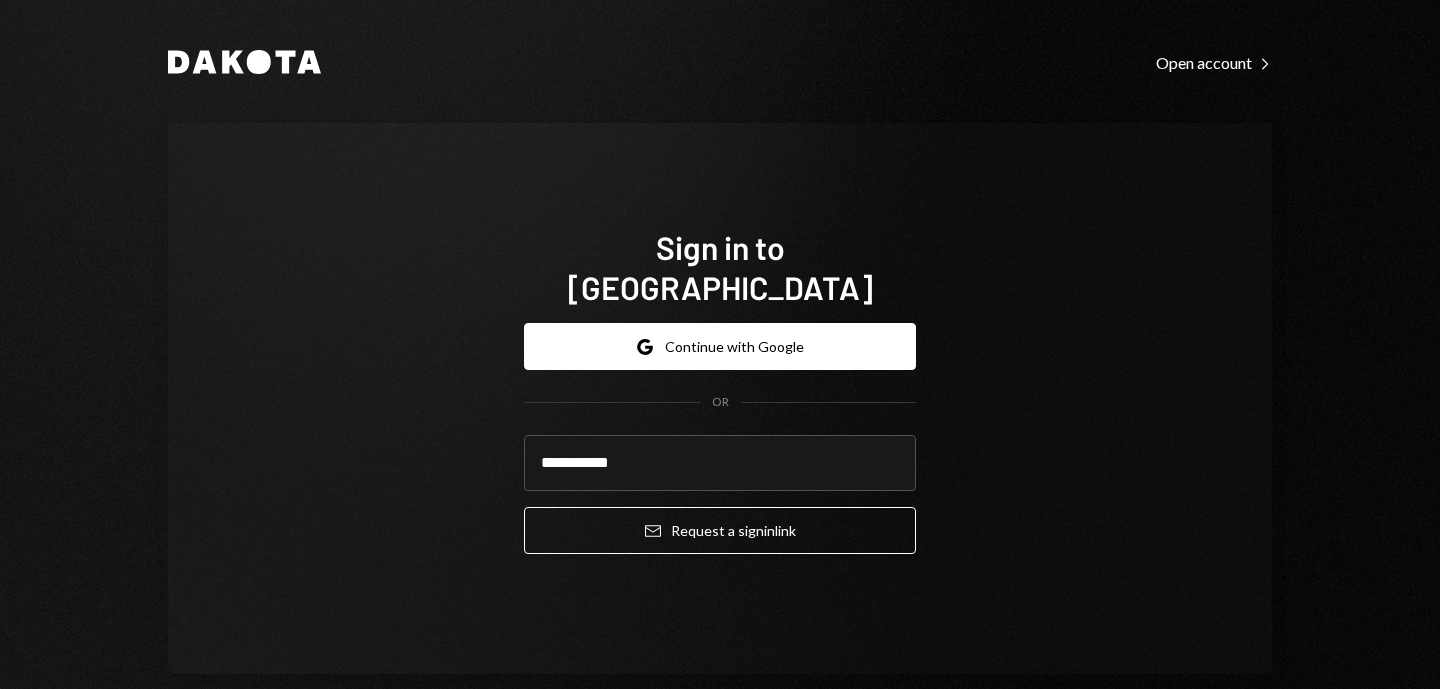 type on "**********" 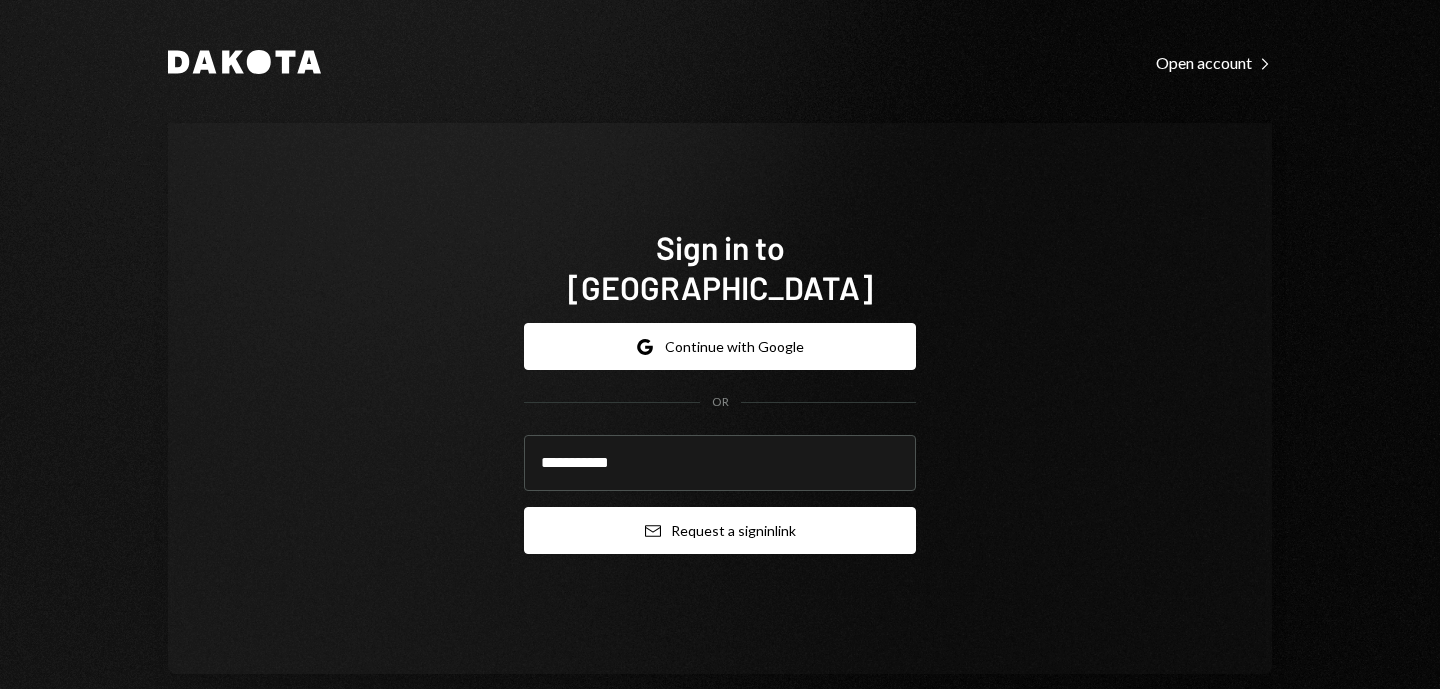 click on "Email Request a sign  in  link" at bounding box center [720, 530] 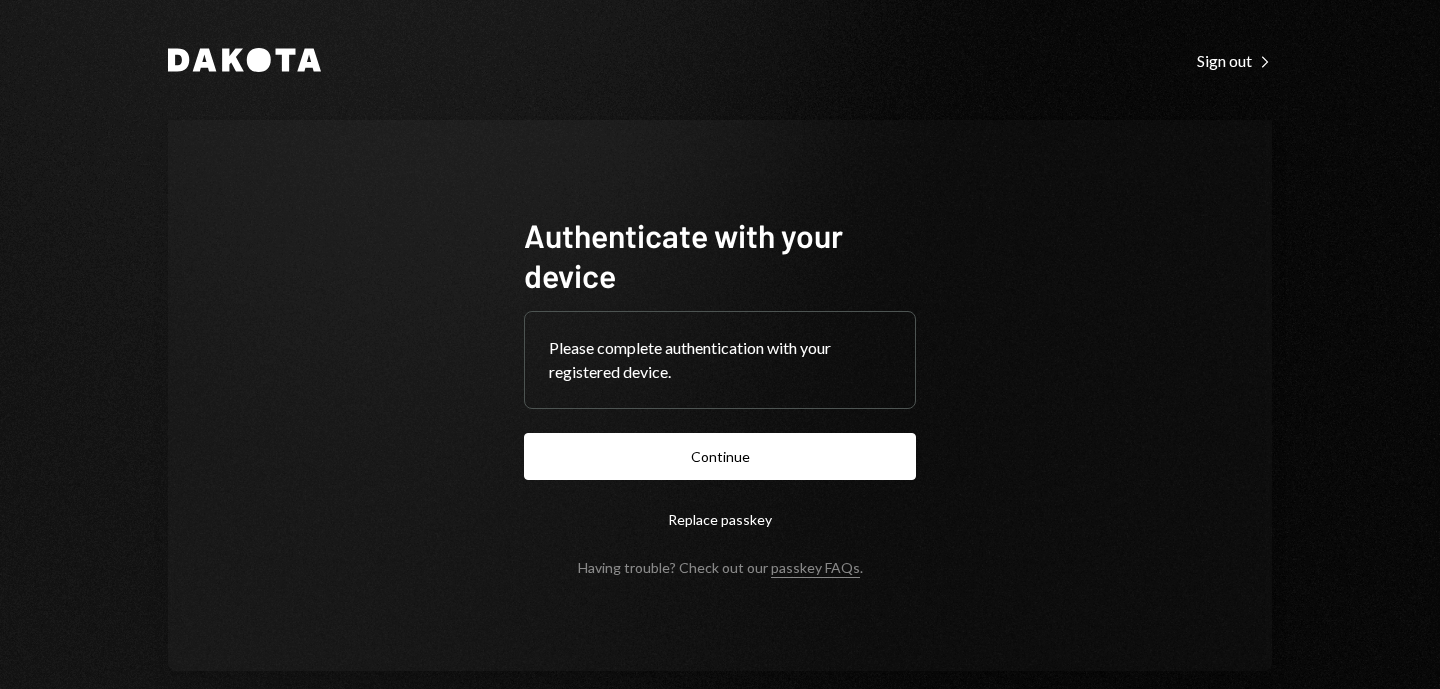 scroll, scrollTop: 0, scrollLeft: 0, axis: both 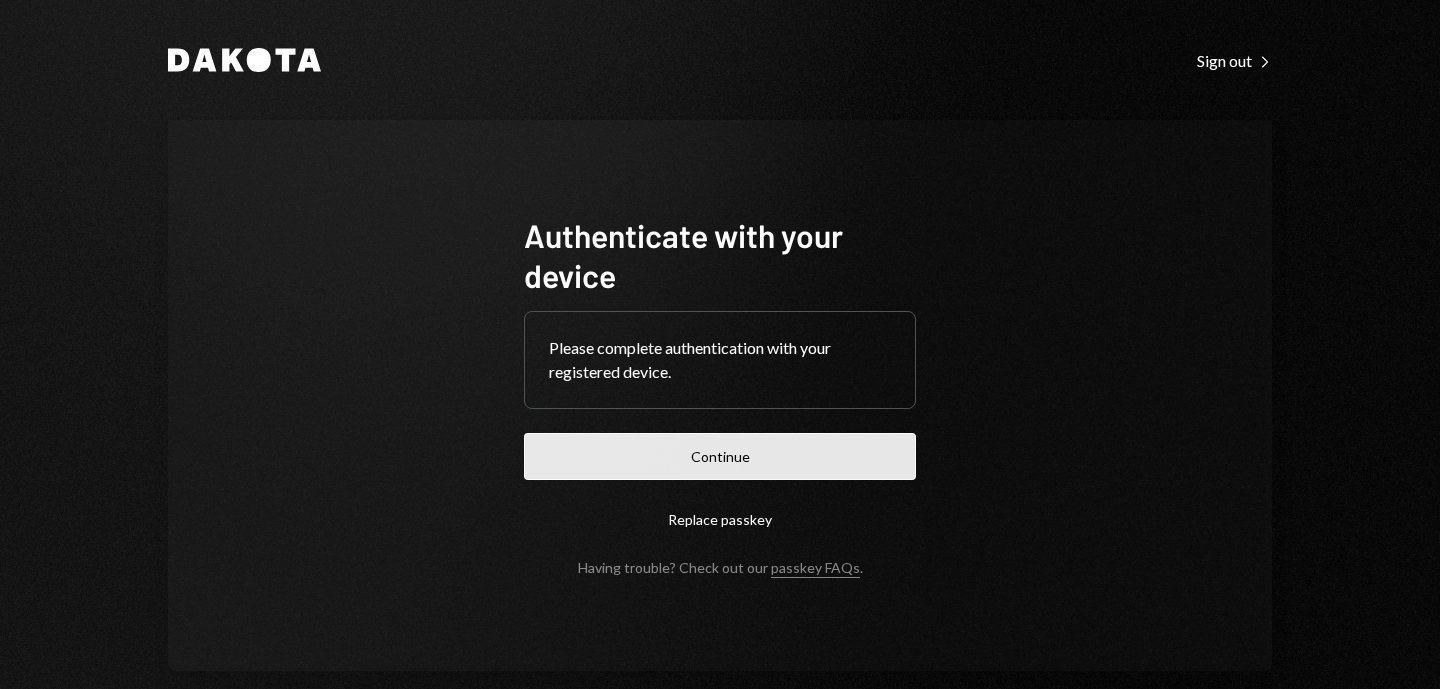 click on "Continue" at bounding box center [720, 456] 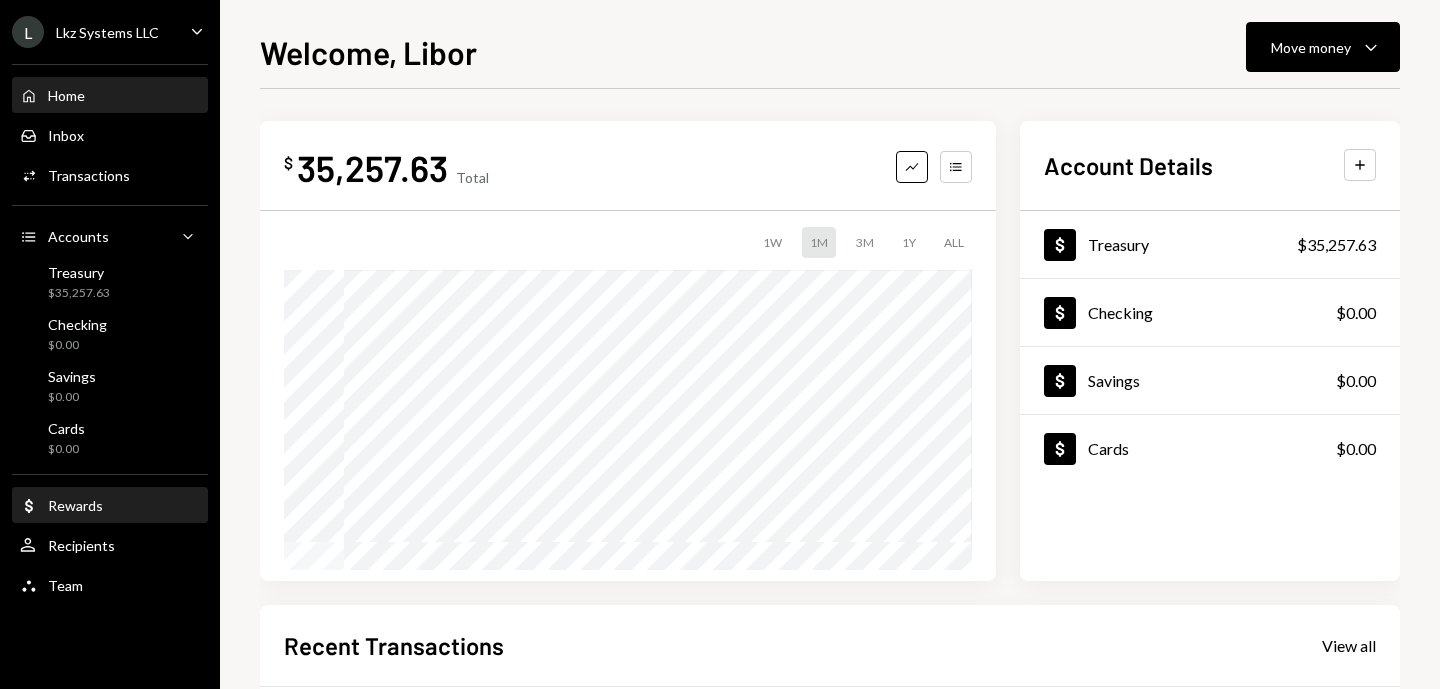 click on "Dollar Rewards" at bounding box center (110, 506) 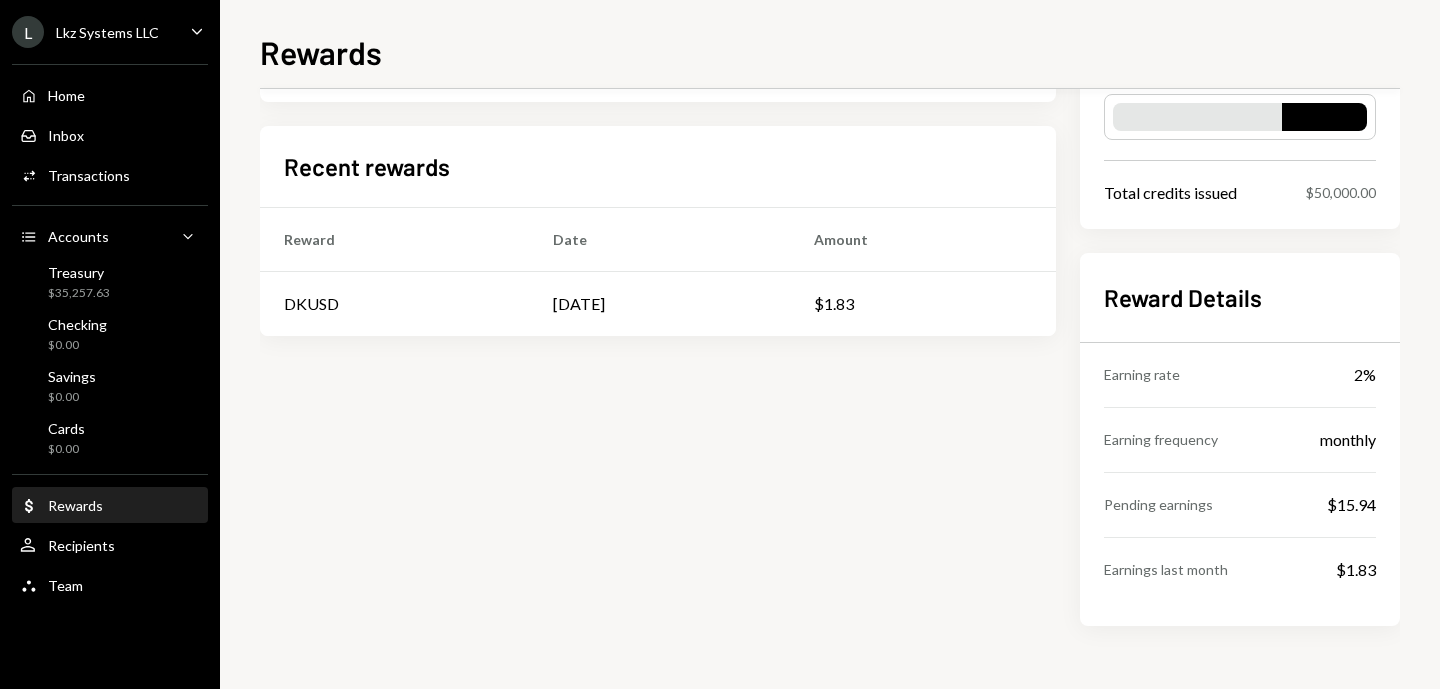 scroll, scrollTop: 0, scrollLeft: 0, axis: both 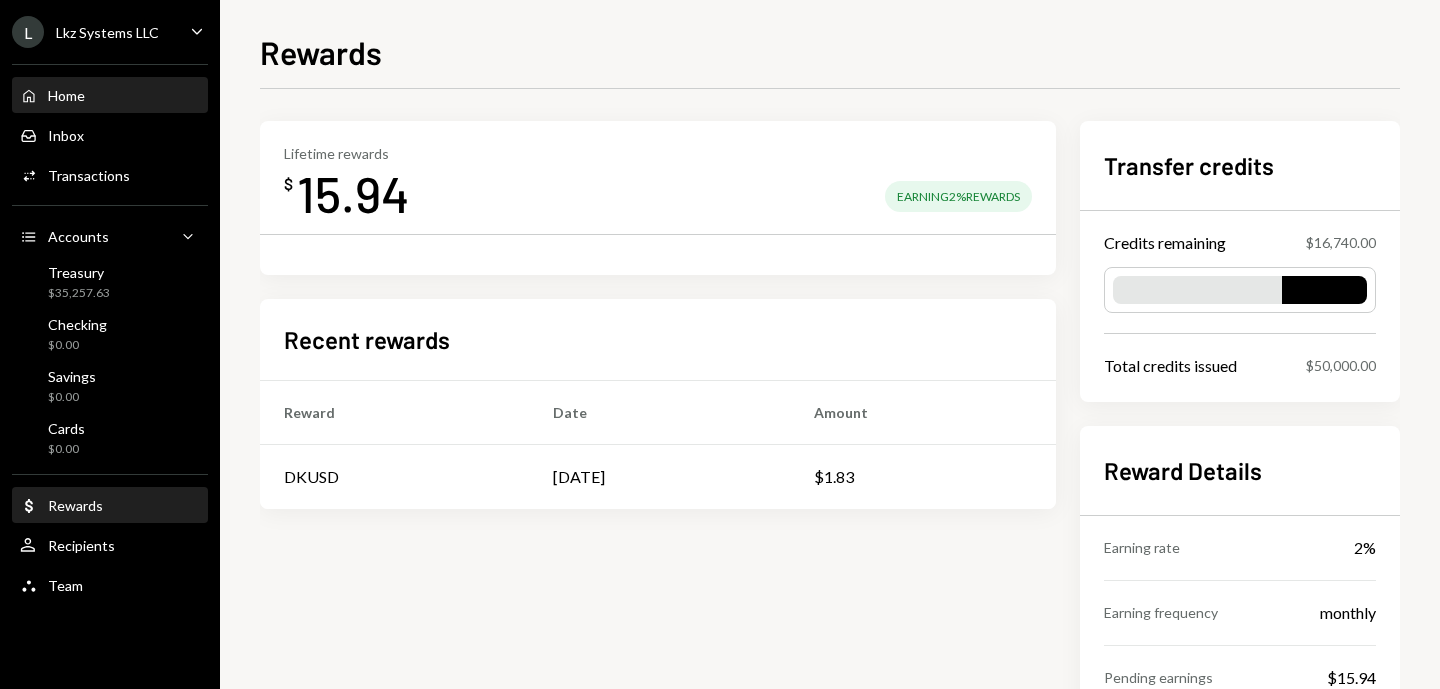 click on "Home Home" at bounding box center [110, 96] 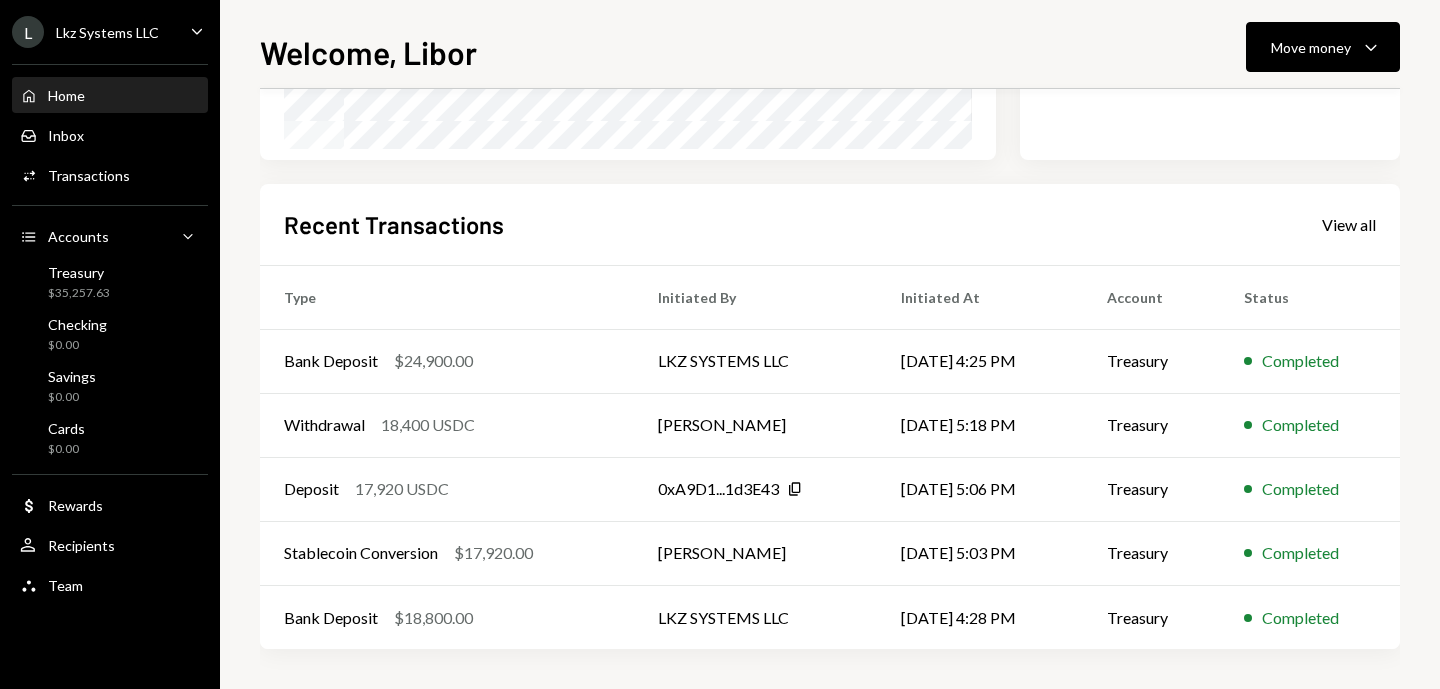 scroll, scrollTop: 0, scrollLeft: 0, axis: both 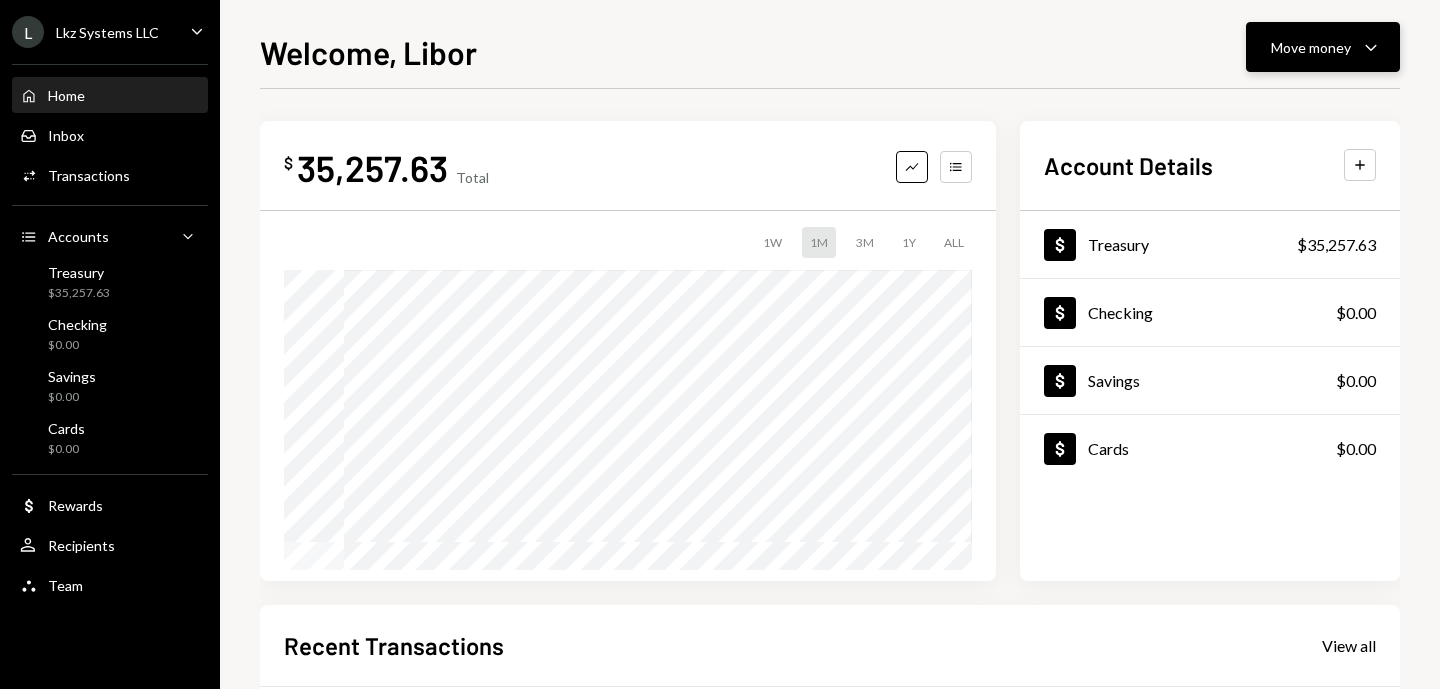 click on "Move money Caret Down" at bounding box center [1323, 47] 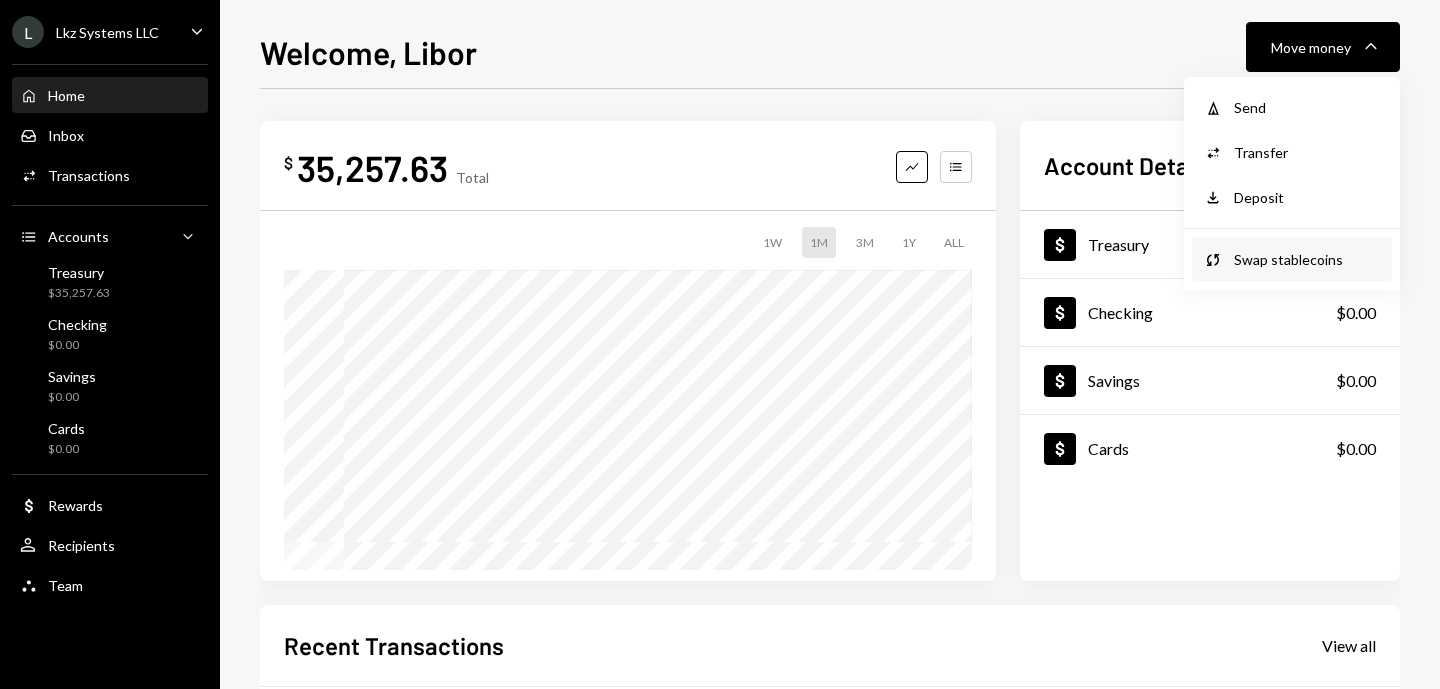 click on "Swap Swap stablecoins" at bounding box center (1292, 259) 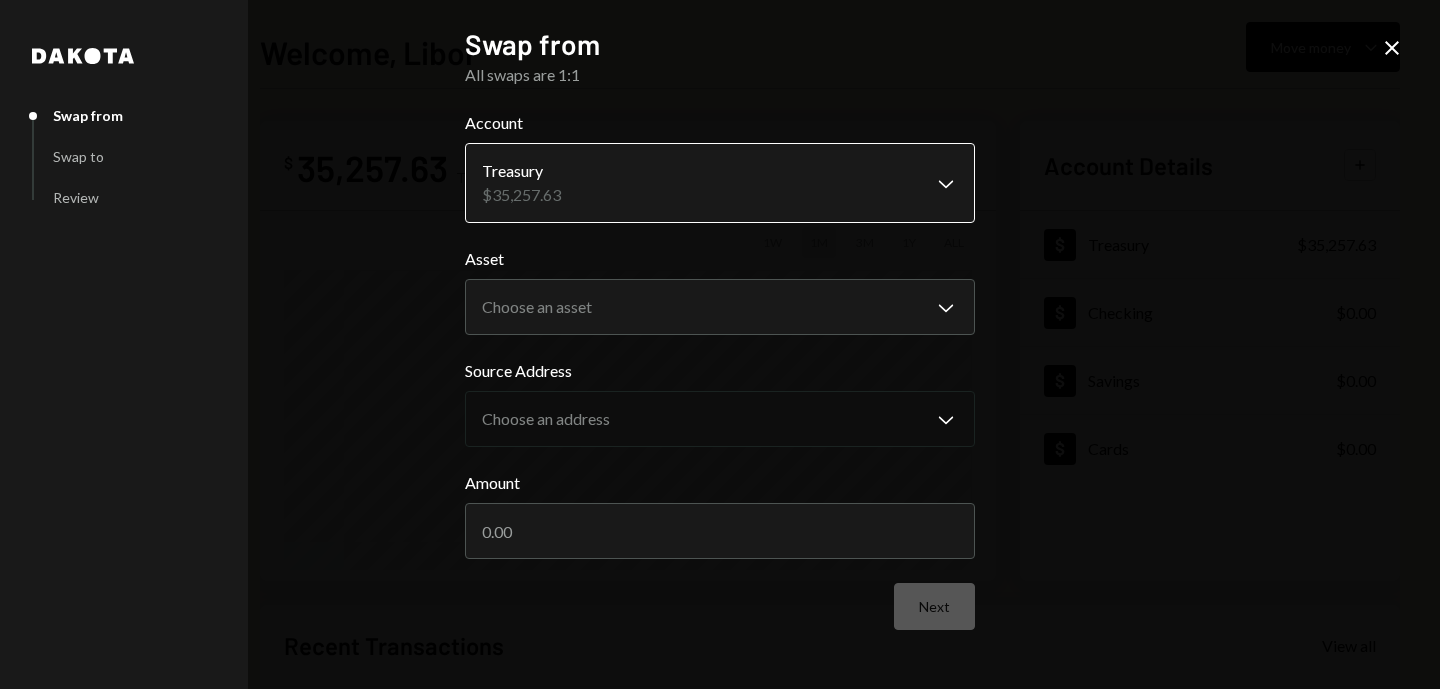 click on "**********" at bounding box center [720, 344] 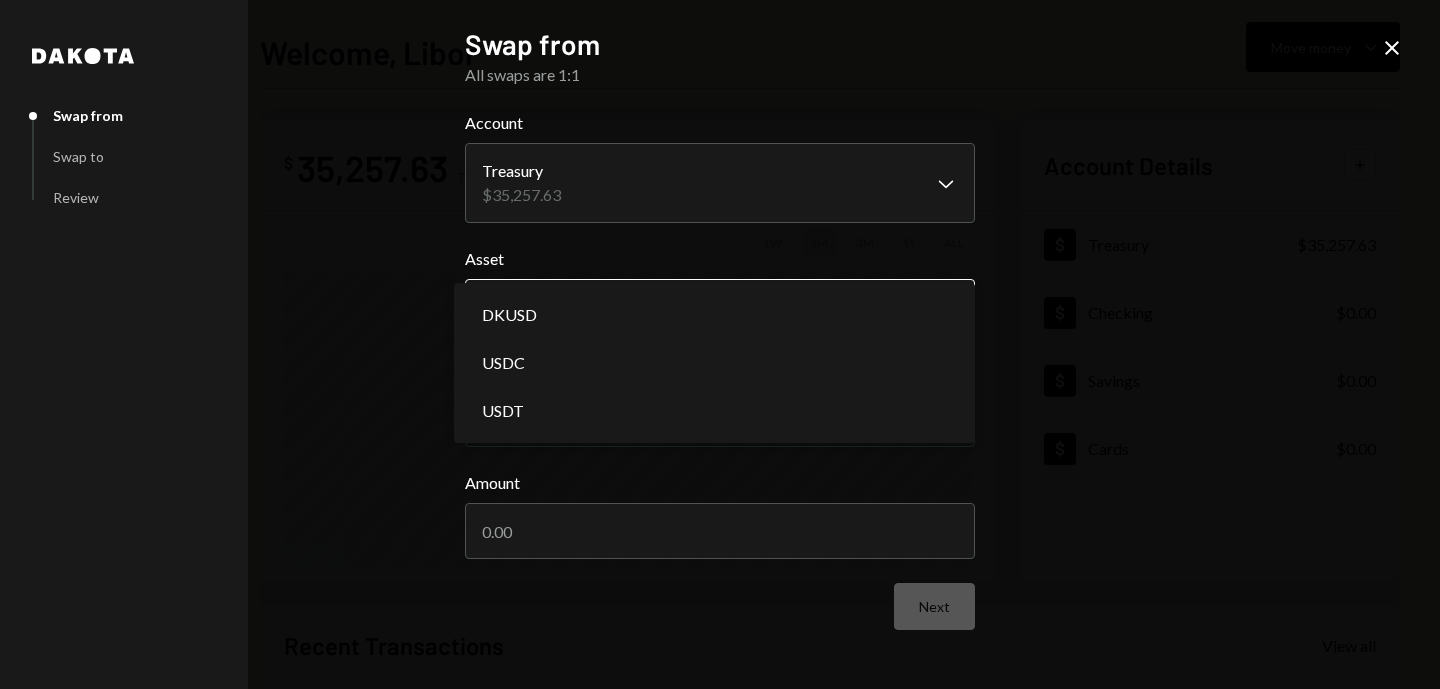 click on "**********" at bounding box center [720, 344] 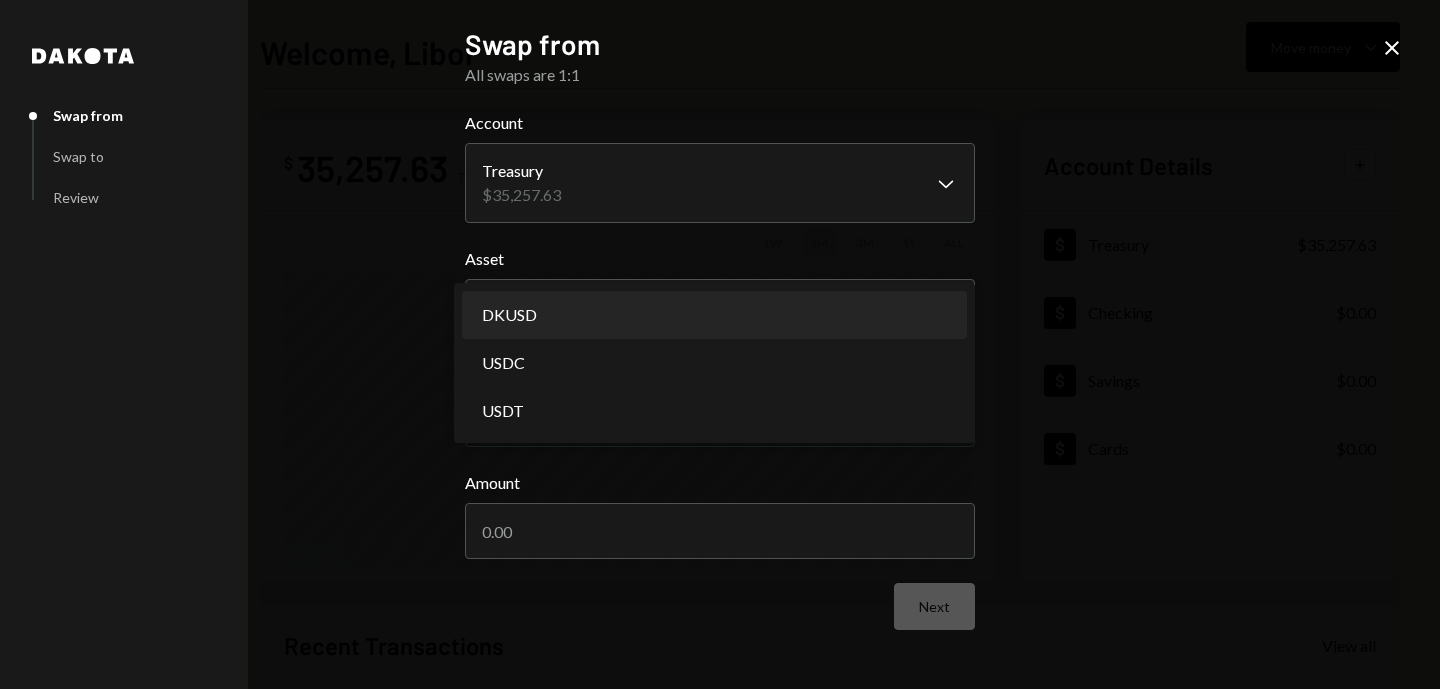 select on "*****" 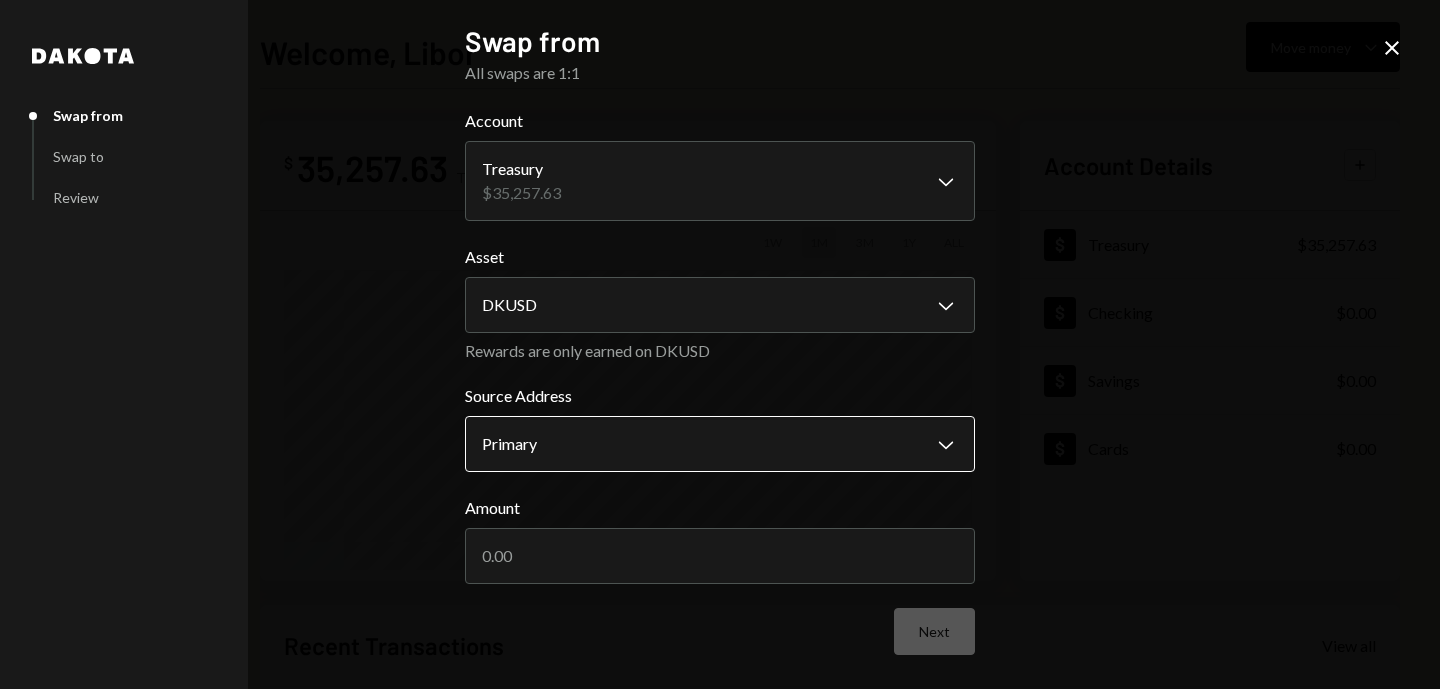 click on "**********" at bounding box center [720, 344] 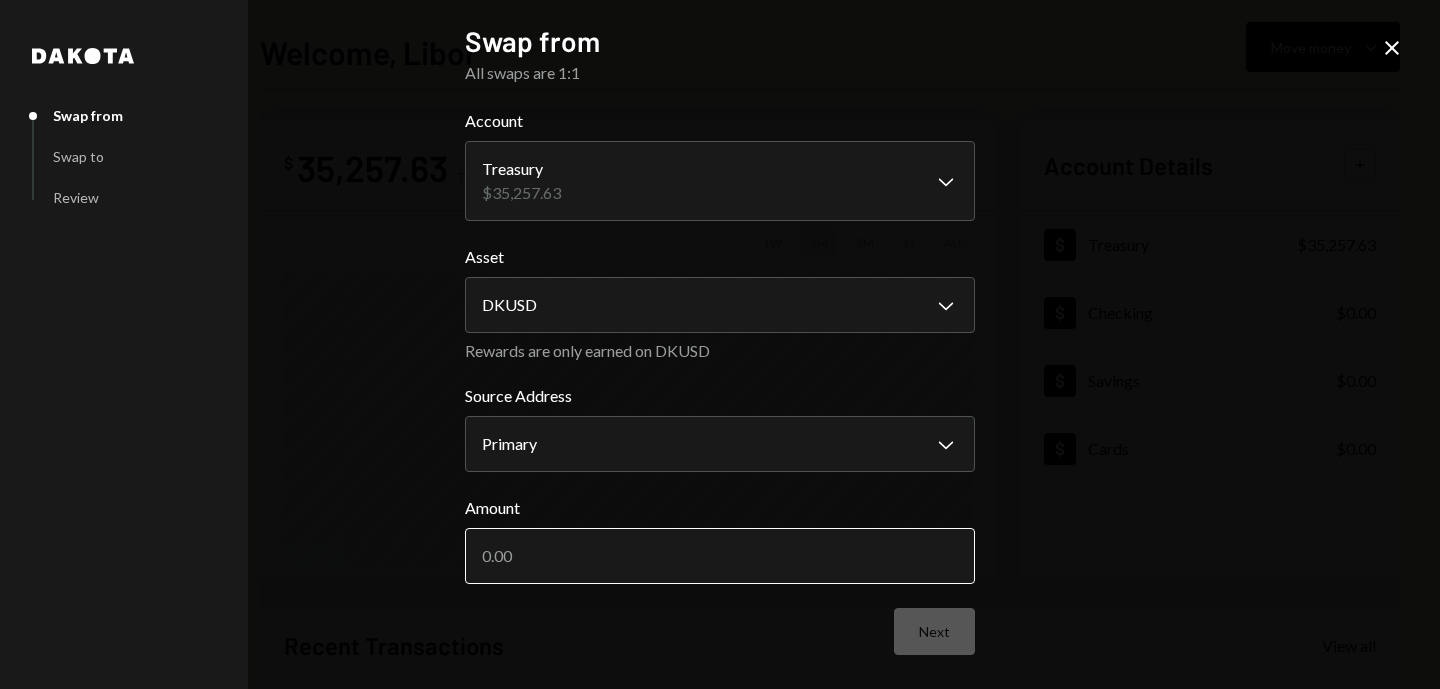 click on "Amount" at bounding box center [720, 556] 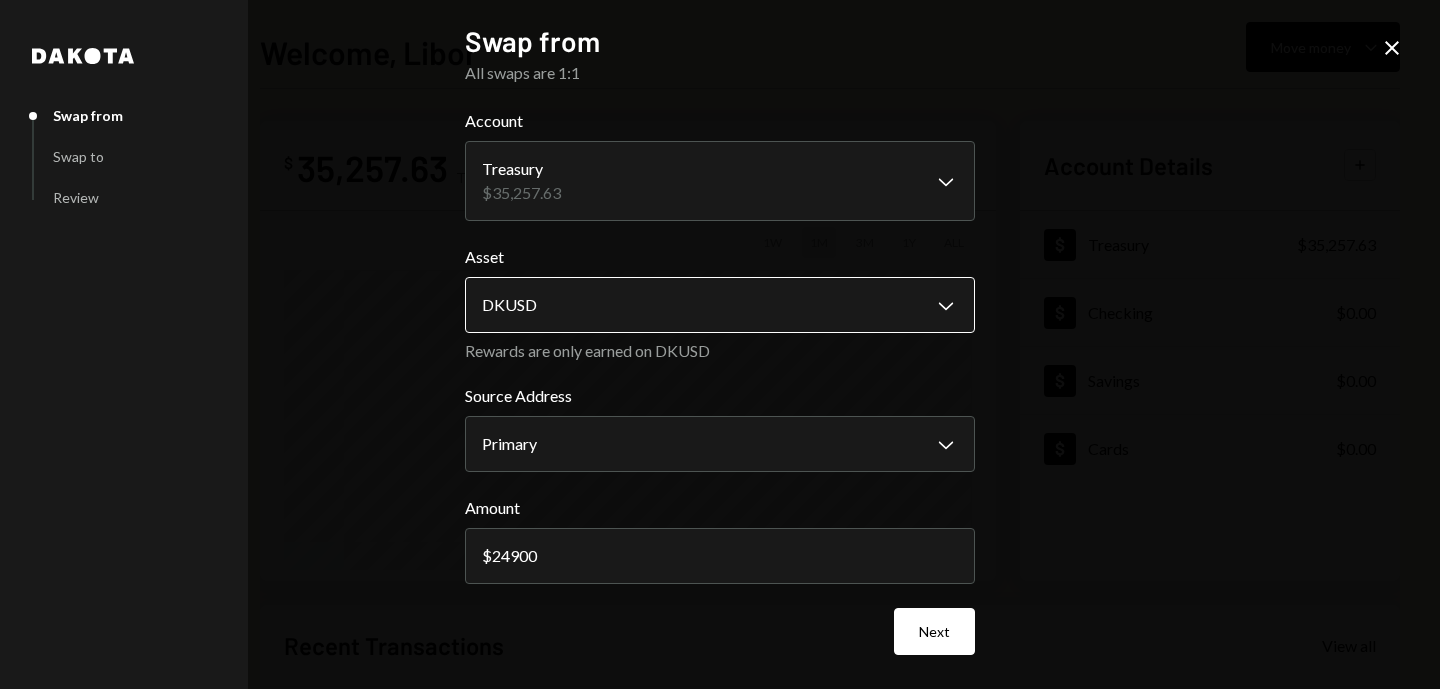 type on "24900" 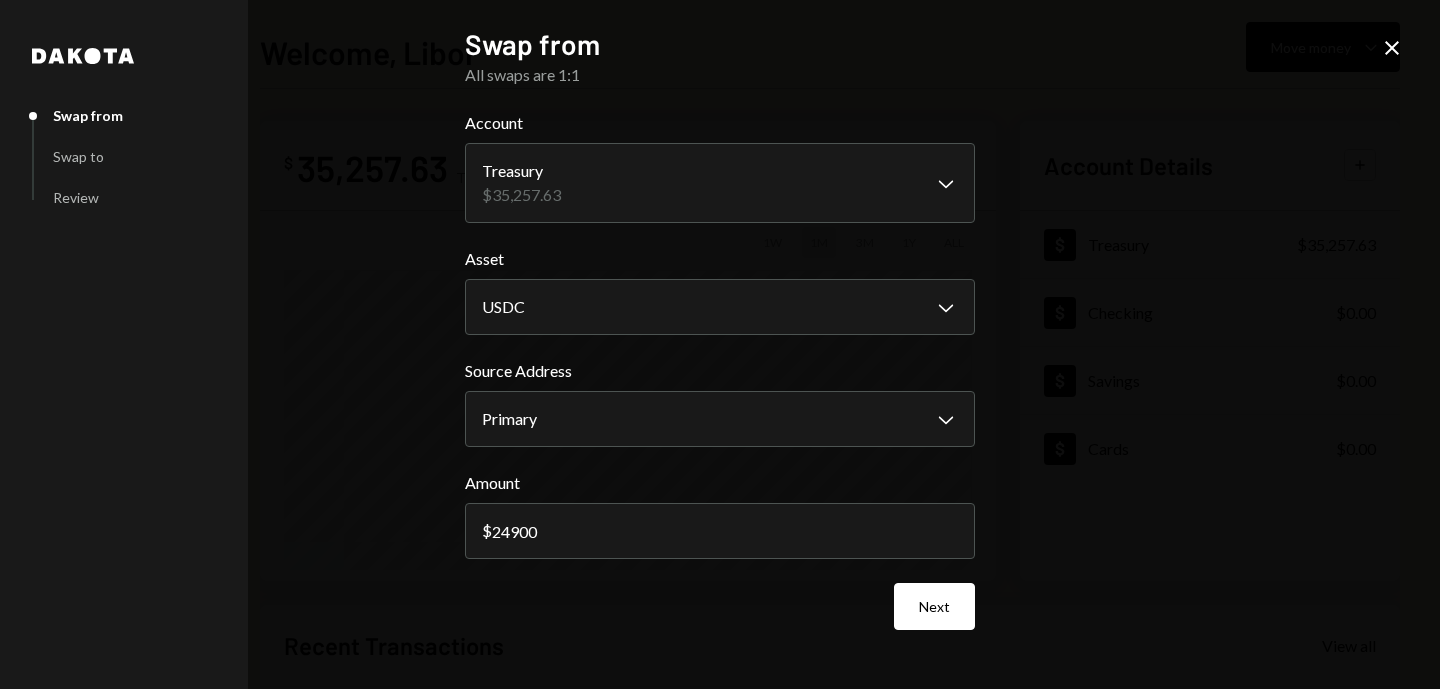 click on "**********" at bounding box center [720, 370] 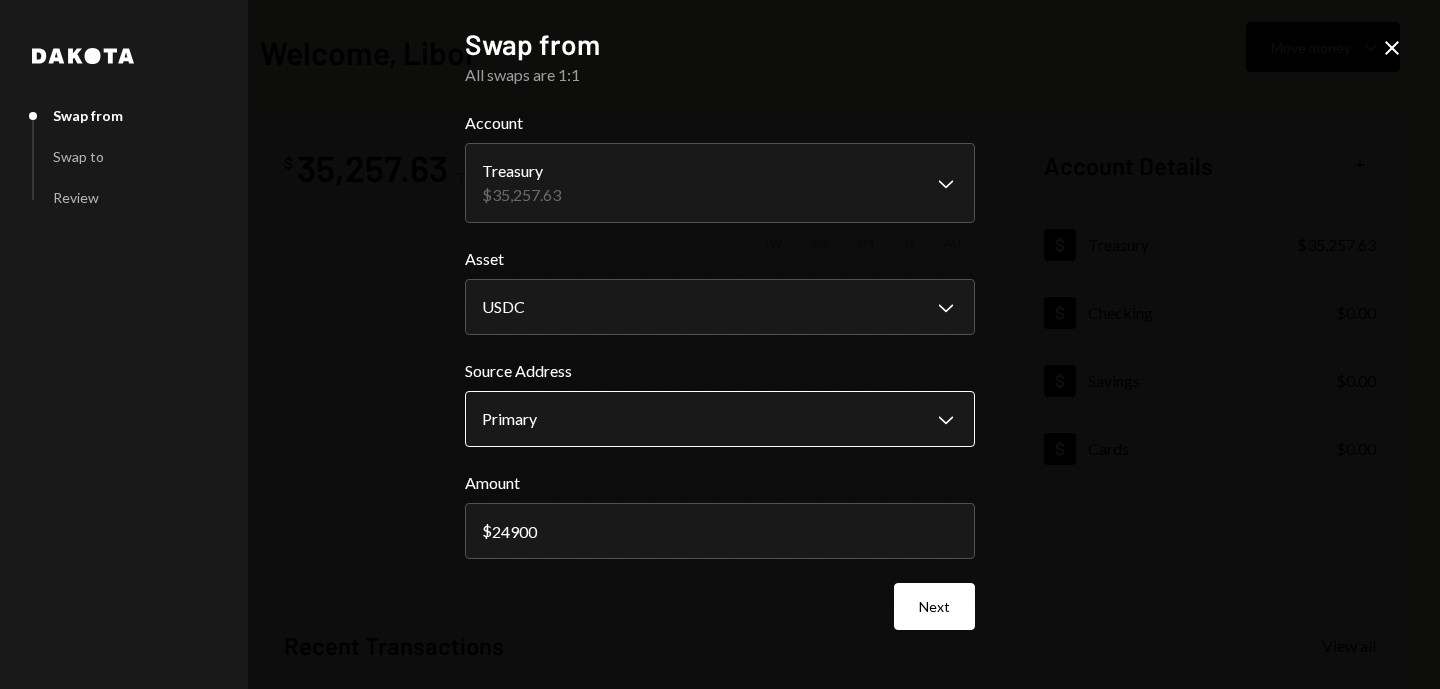 click on "**********" at bounding box center [720, 344] 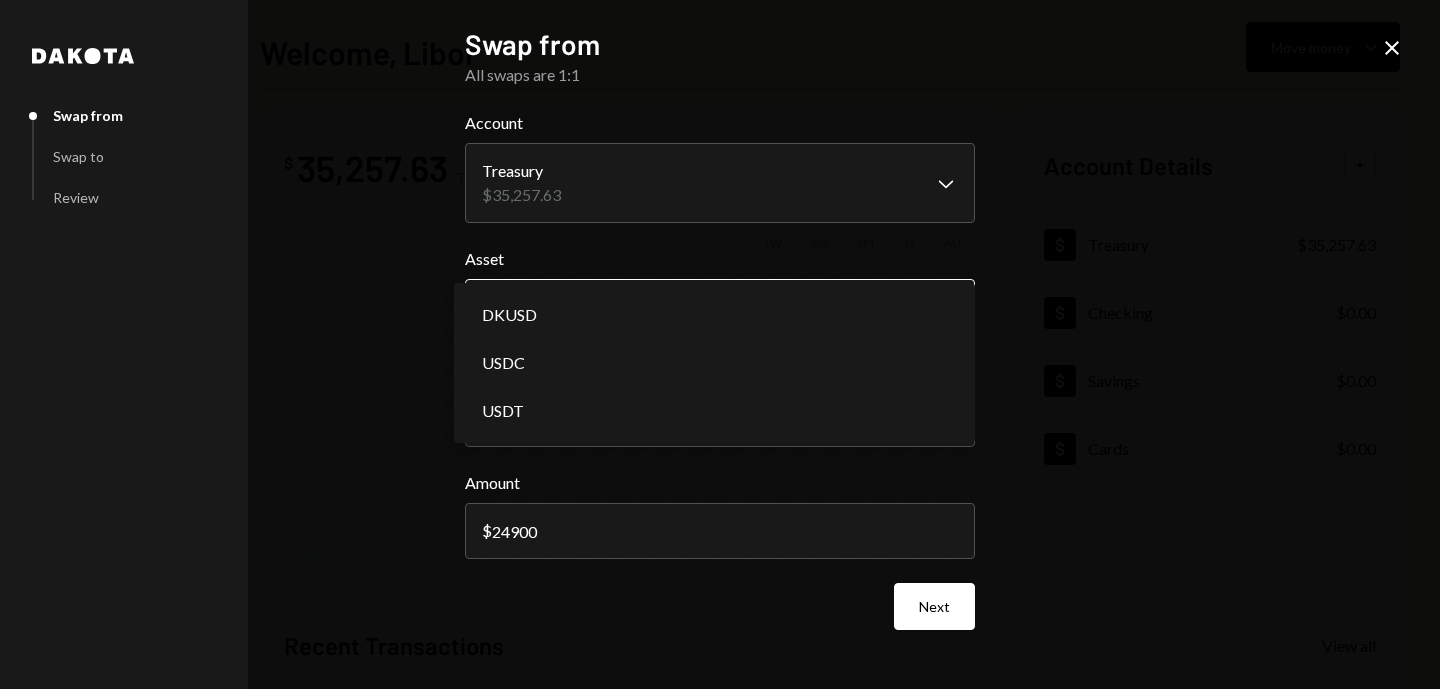 click on "**********" at bounding box center [720, 344] 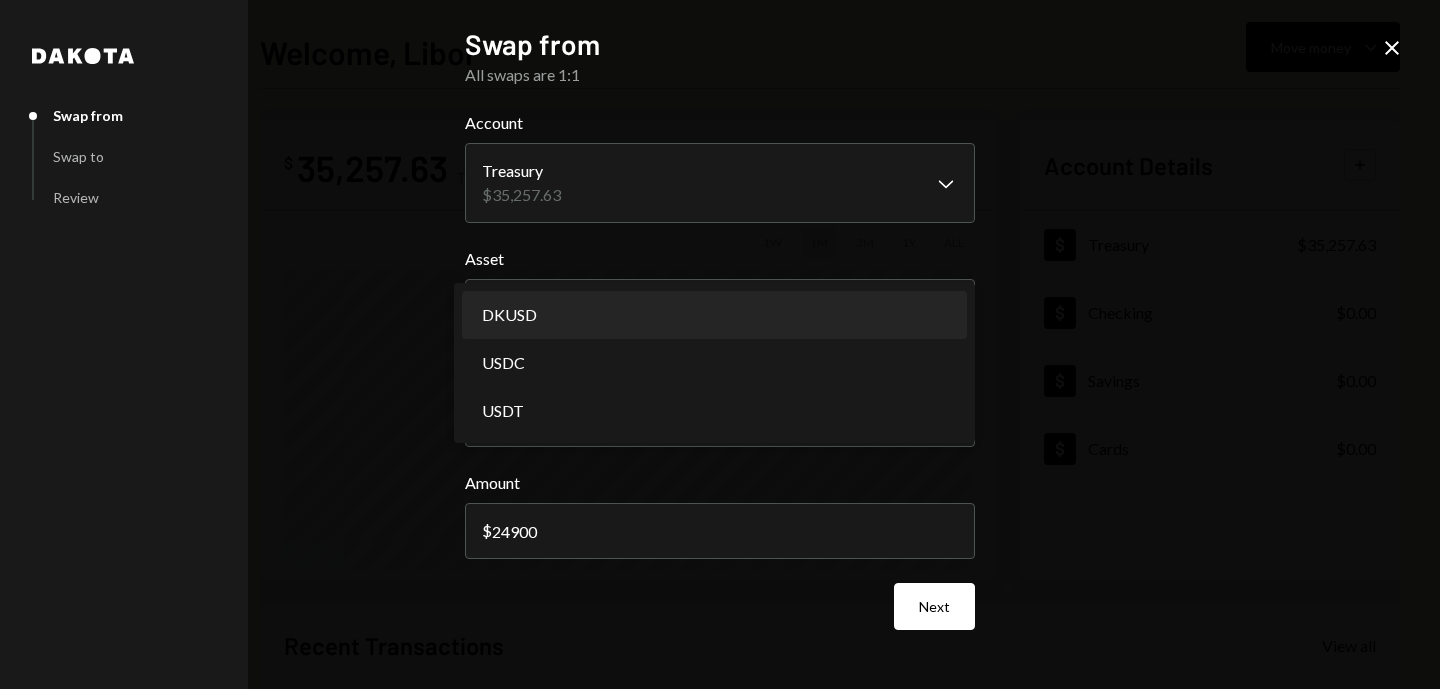select on "*****" 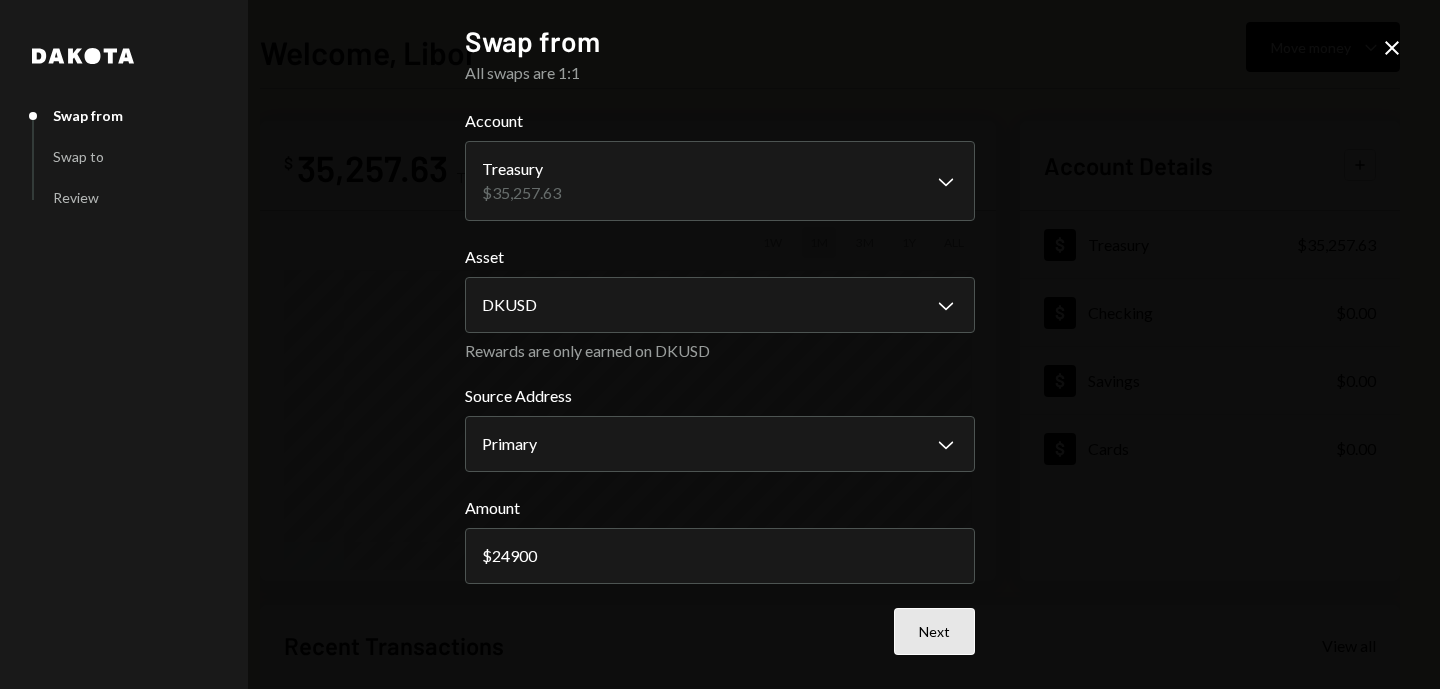 click on "Next" at bounding box center (934, 631) 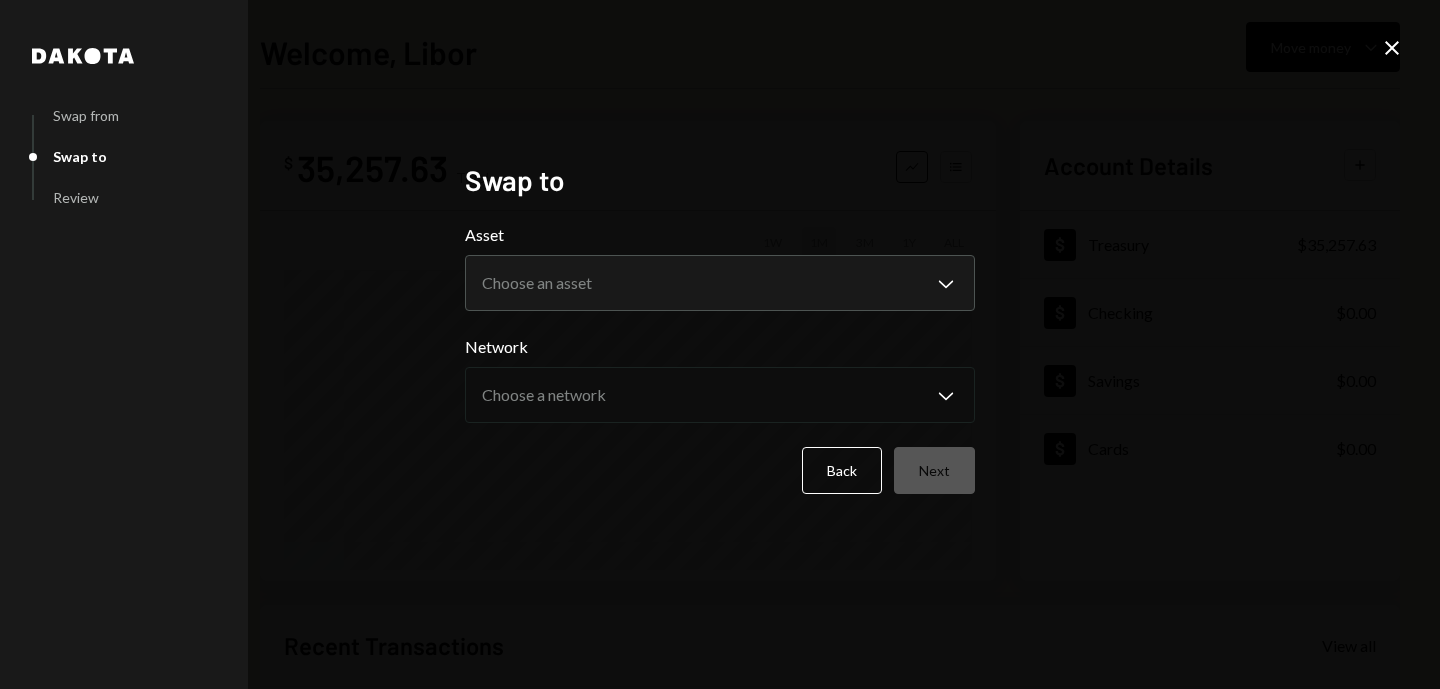 click on "**********" at bounding box center (720, 267) 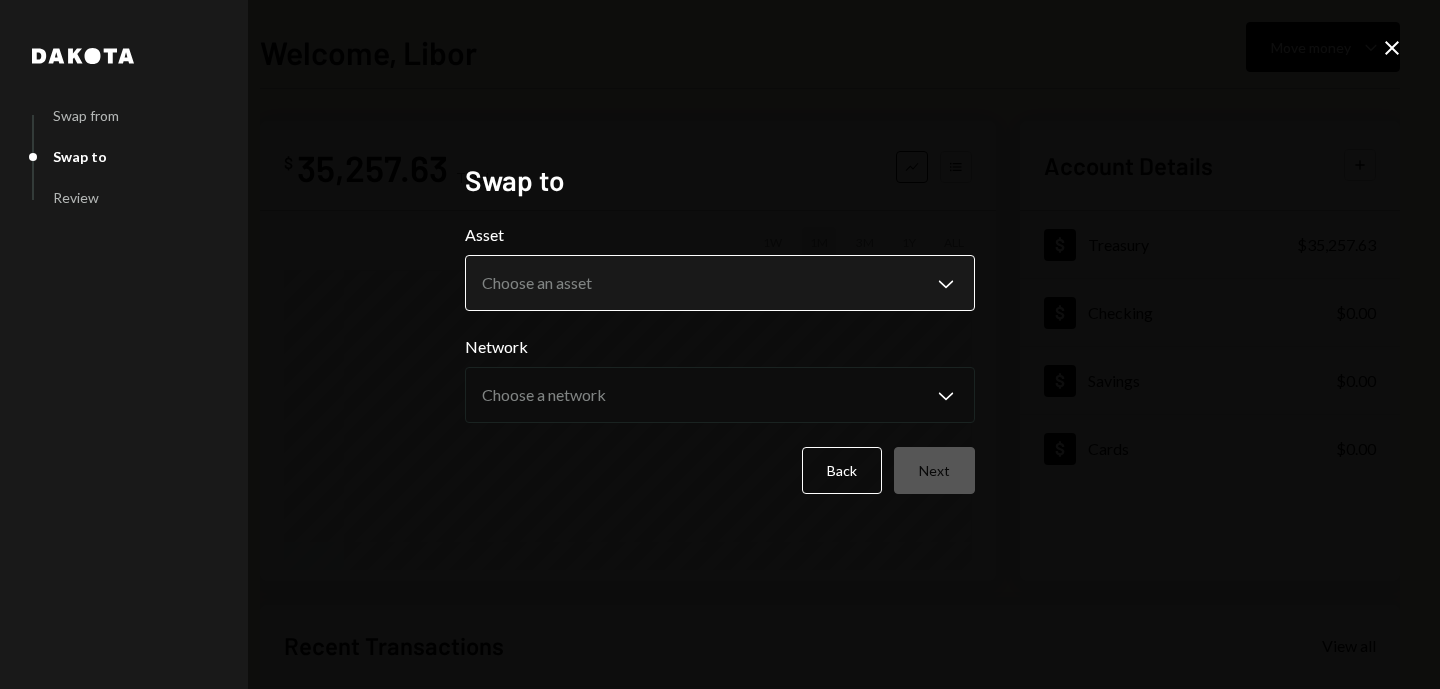 click on "**********" at bounding box center (720, 344) 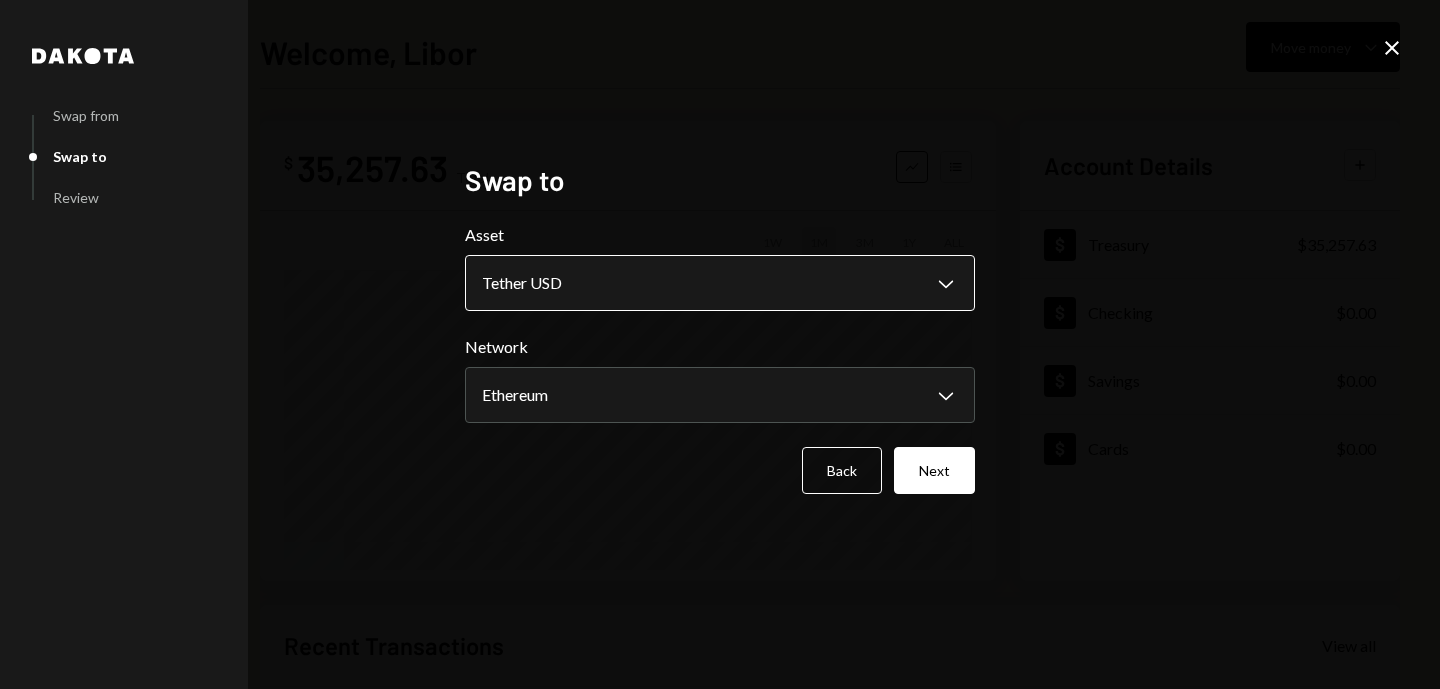 click on "**********" at bounding box center [720, 344] 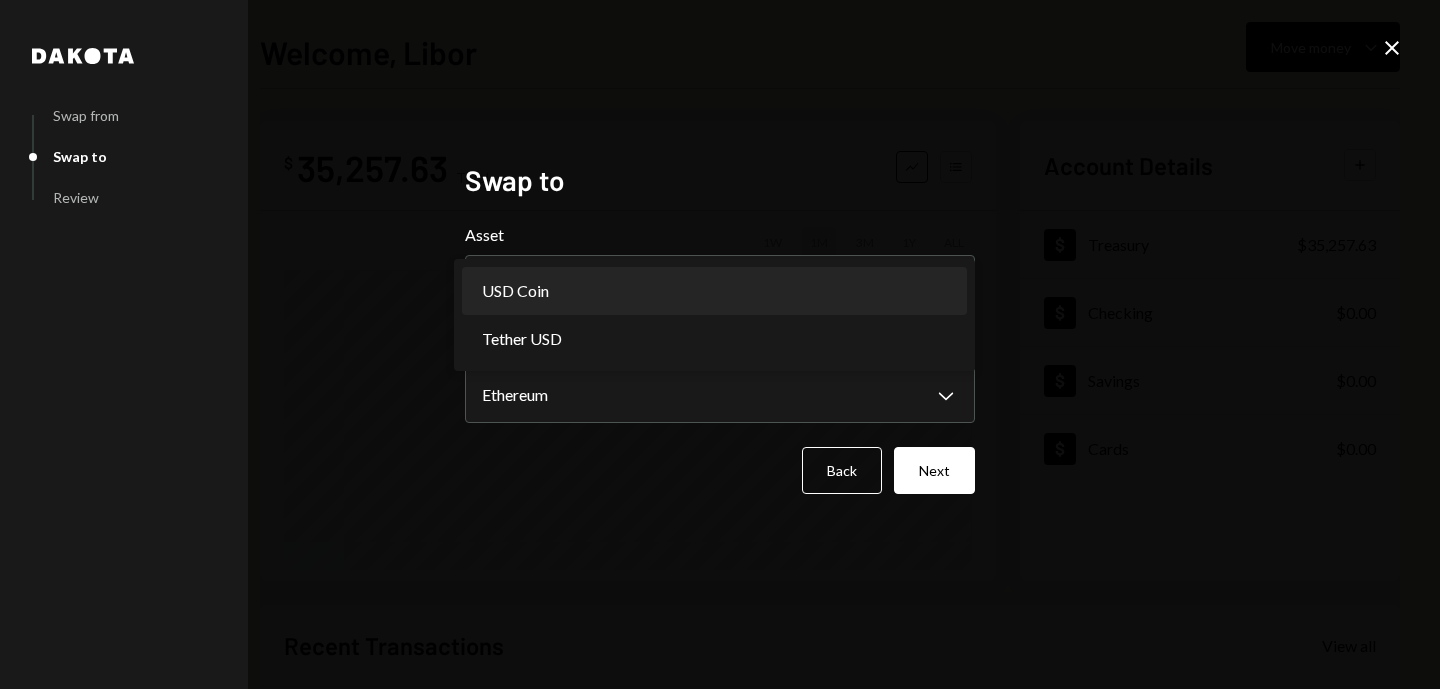 select on "****" 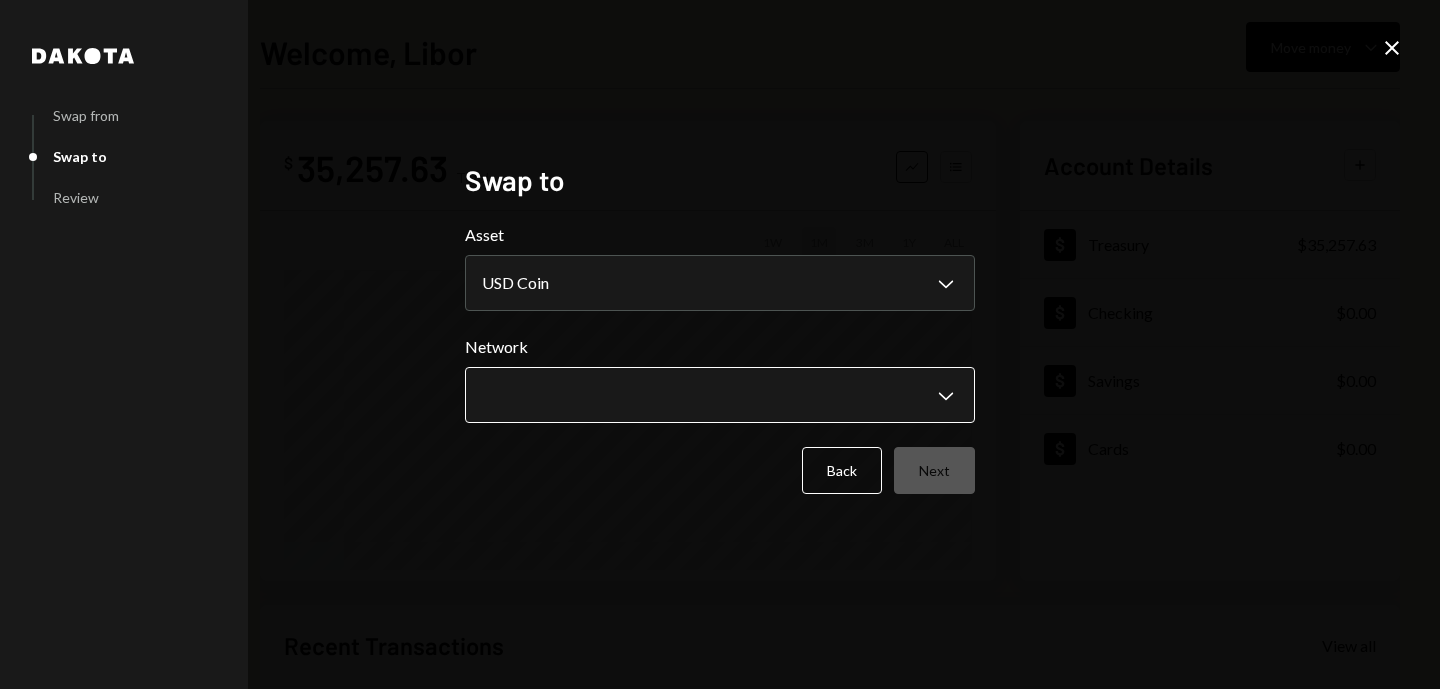 click on "**********" at bounding box center (720, 344) 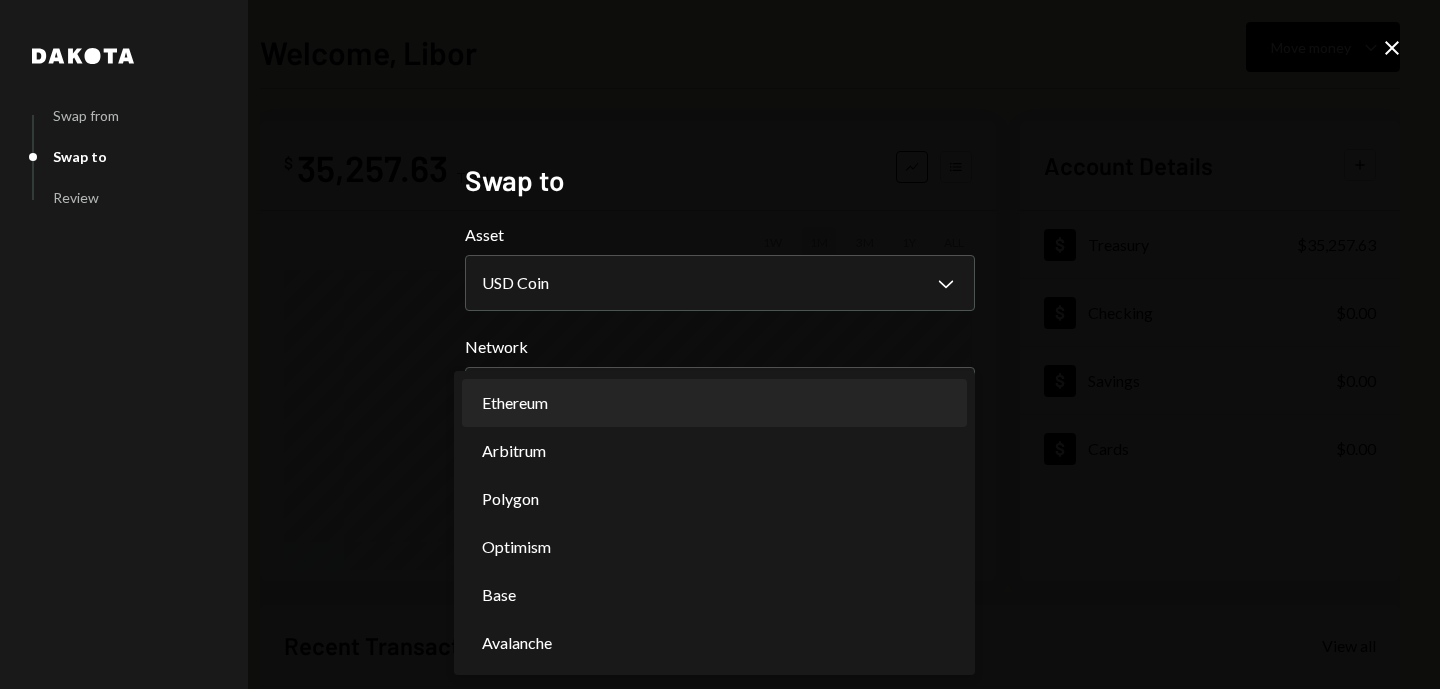 select on "**********" 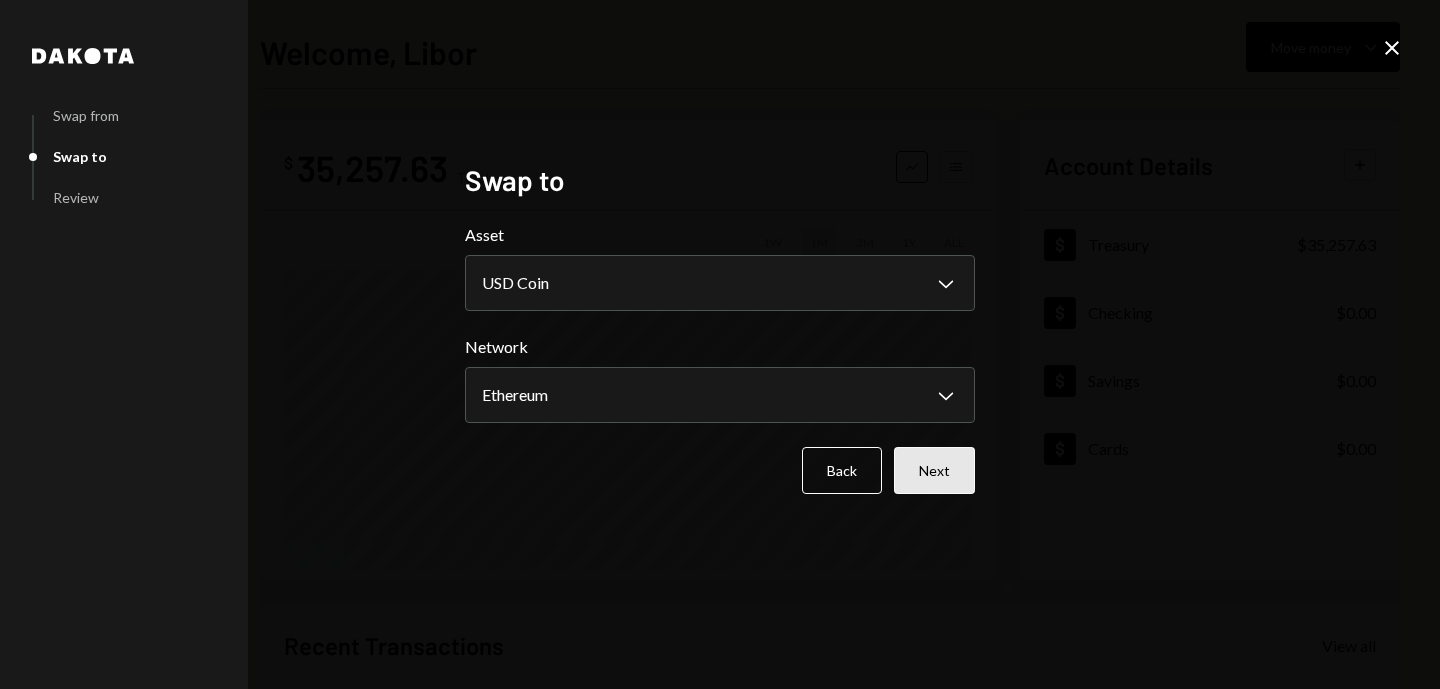 click on "Back Next" at bounding box center [720, 470] 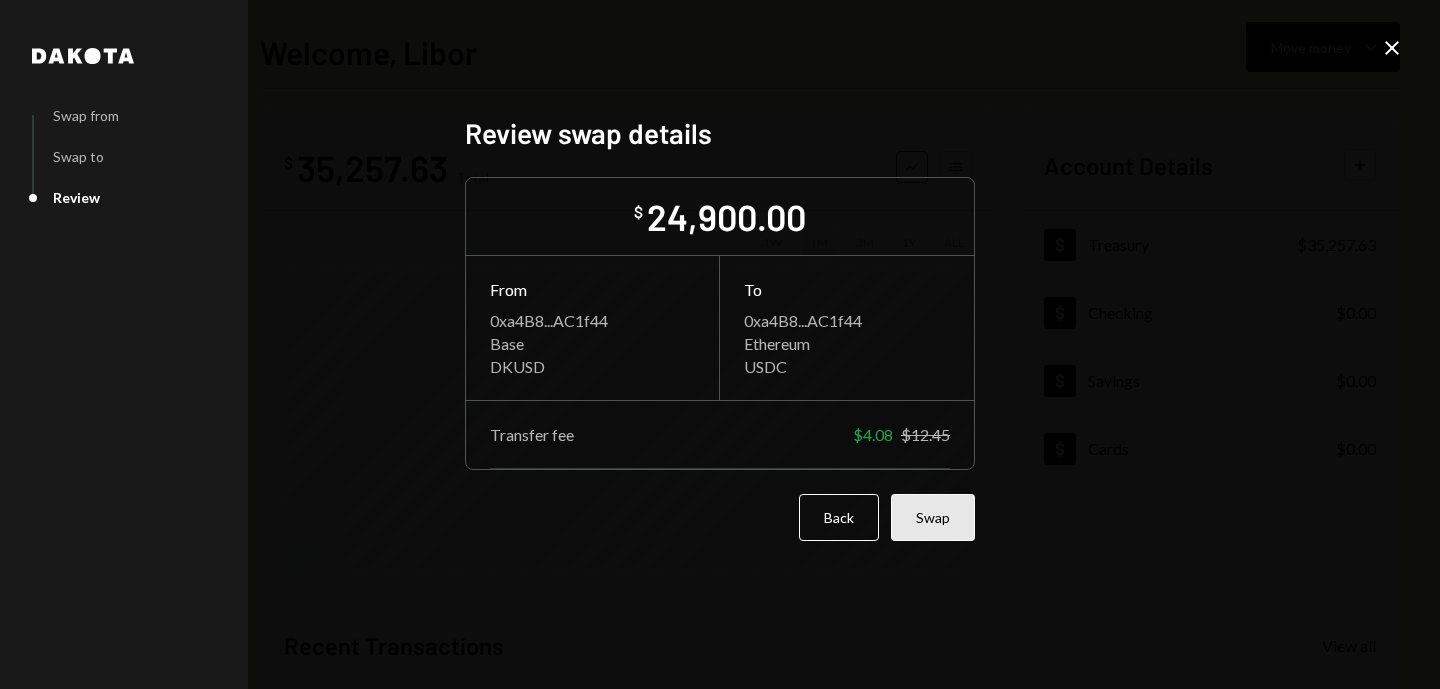 click on "Swap" at bounding box center (933, 517) 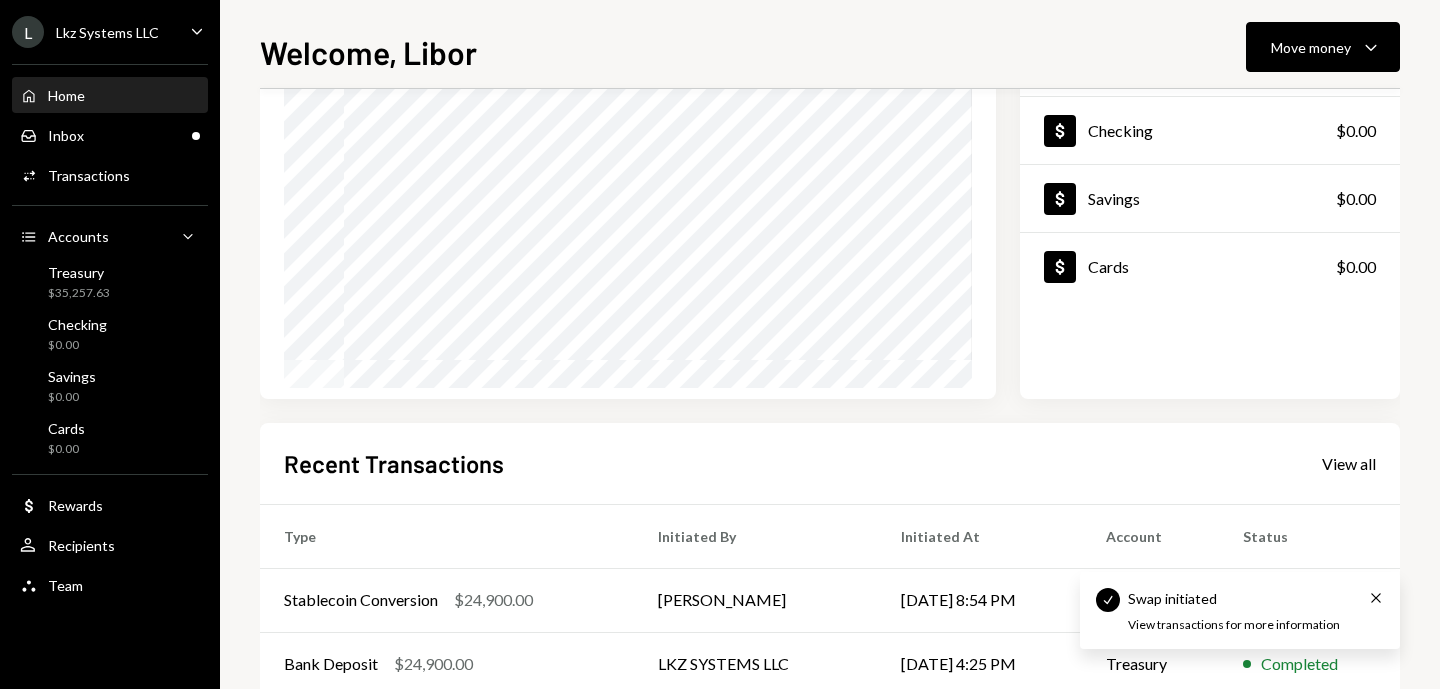 scroll, scrollTop: 421, scrollLeft: 0, axis: vertical 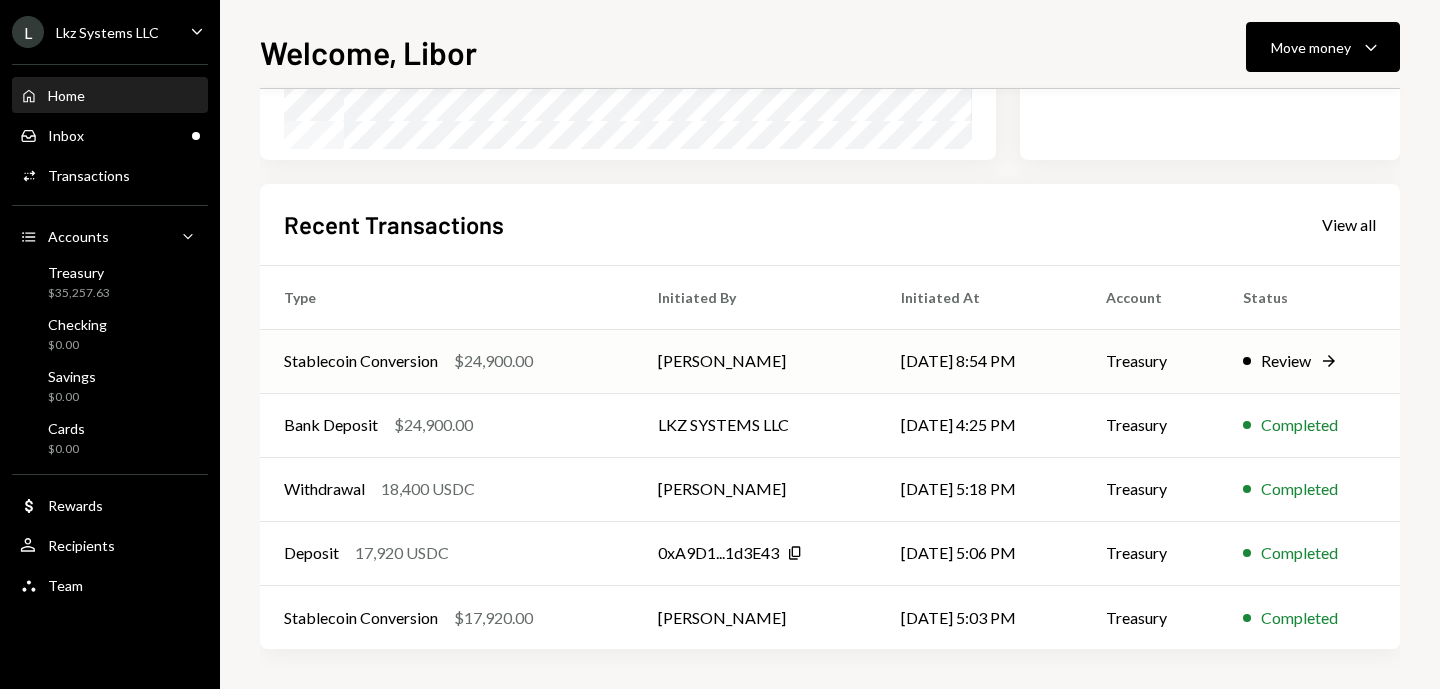 click on "Review Right Arrow" at bounding box center (1309, 361) 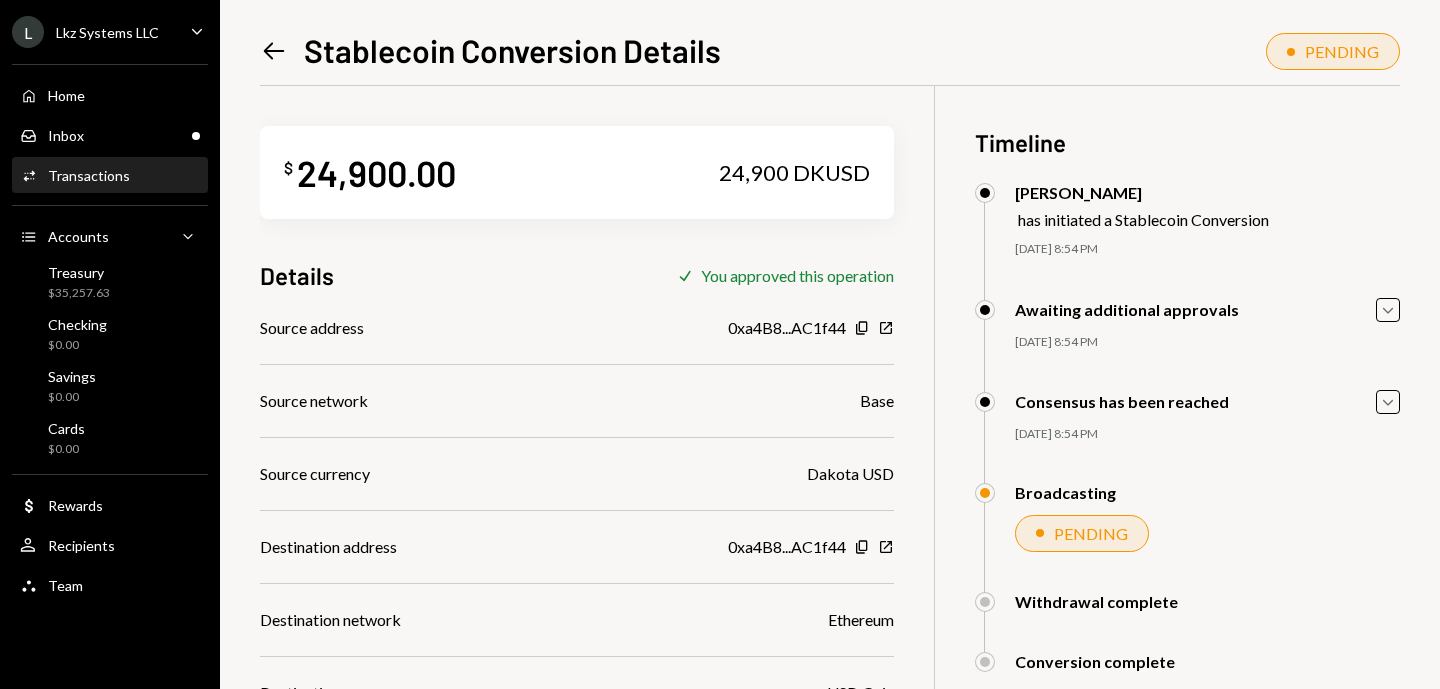 scroll, scrollTop: 162, scrollLeft: 0, axis: vertical 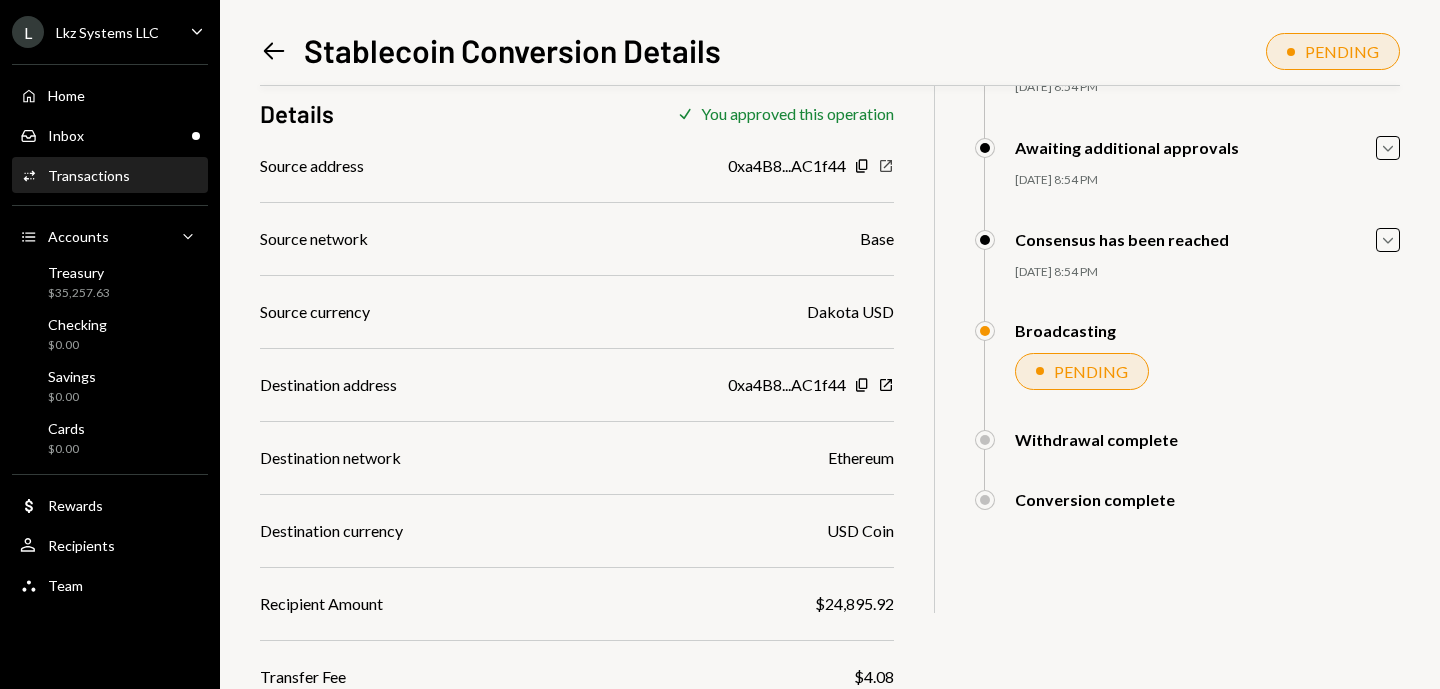 click on "New Window" 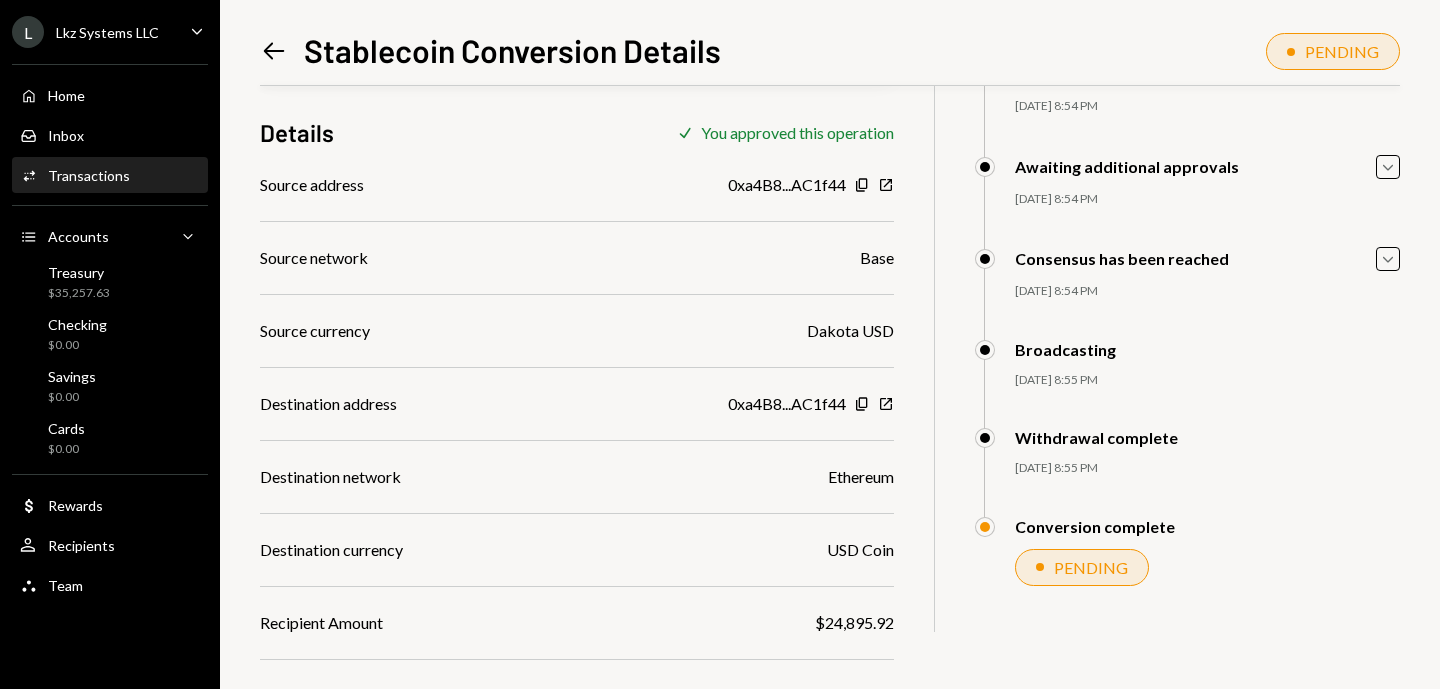scroll, scrollTop: 0, scrollLeft: 0, axis: both 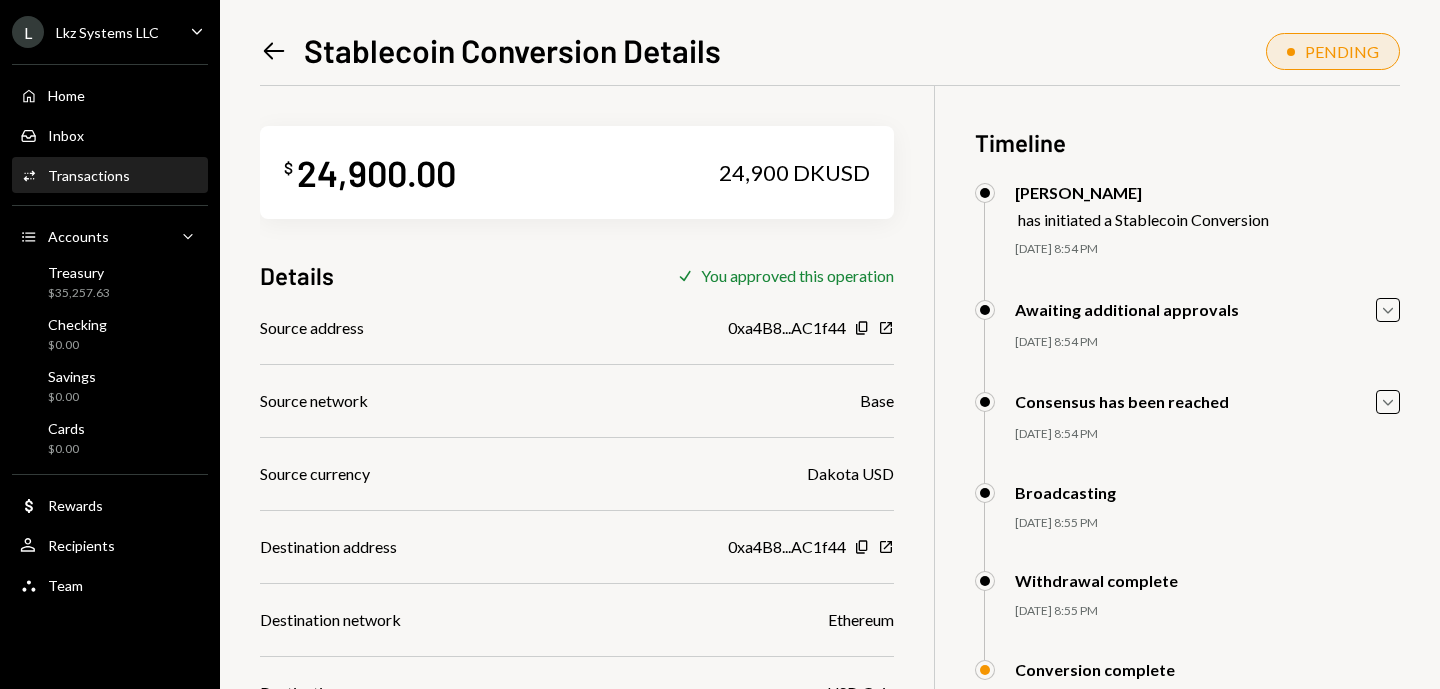 click on "Left Arrow Stablecoin Conversion Details" at bounding box center (490, 50) 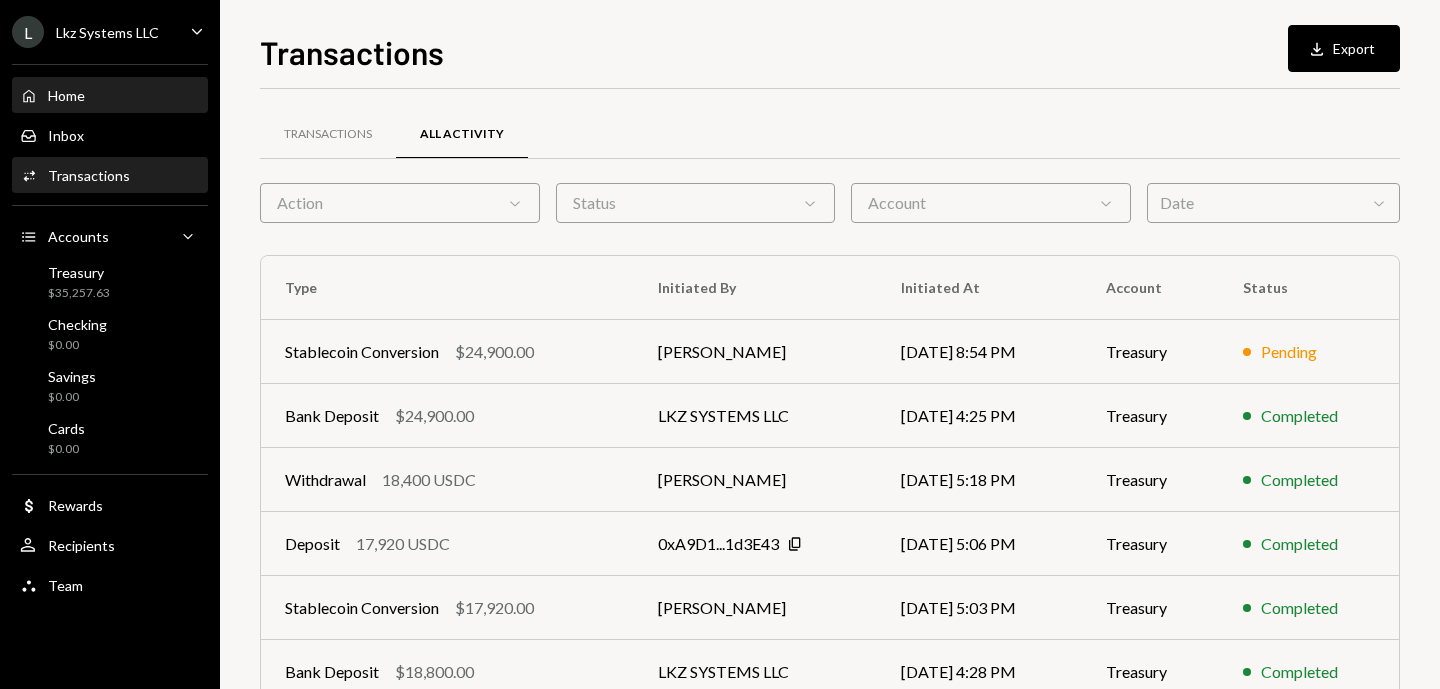 click on "Home Home" at bounding box center [110, 96] 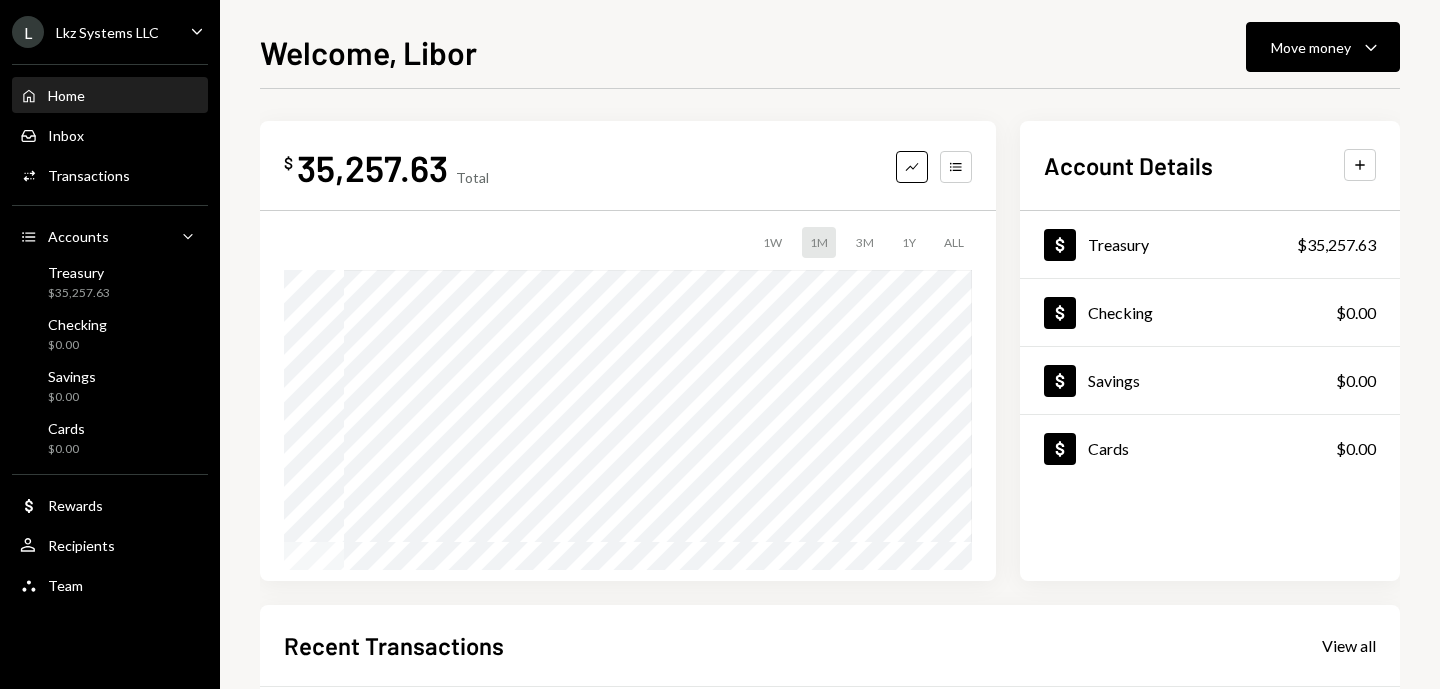 scroll, scrollTop: 421, scrollLeft: 0, axis: vertical 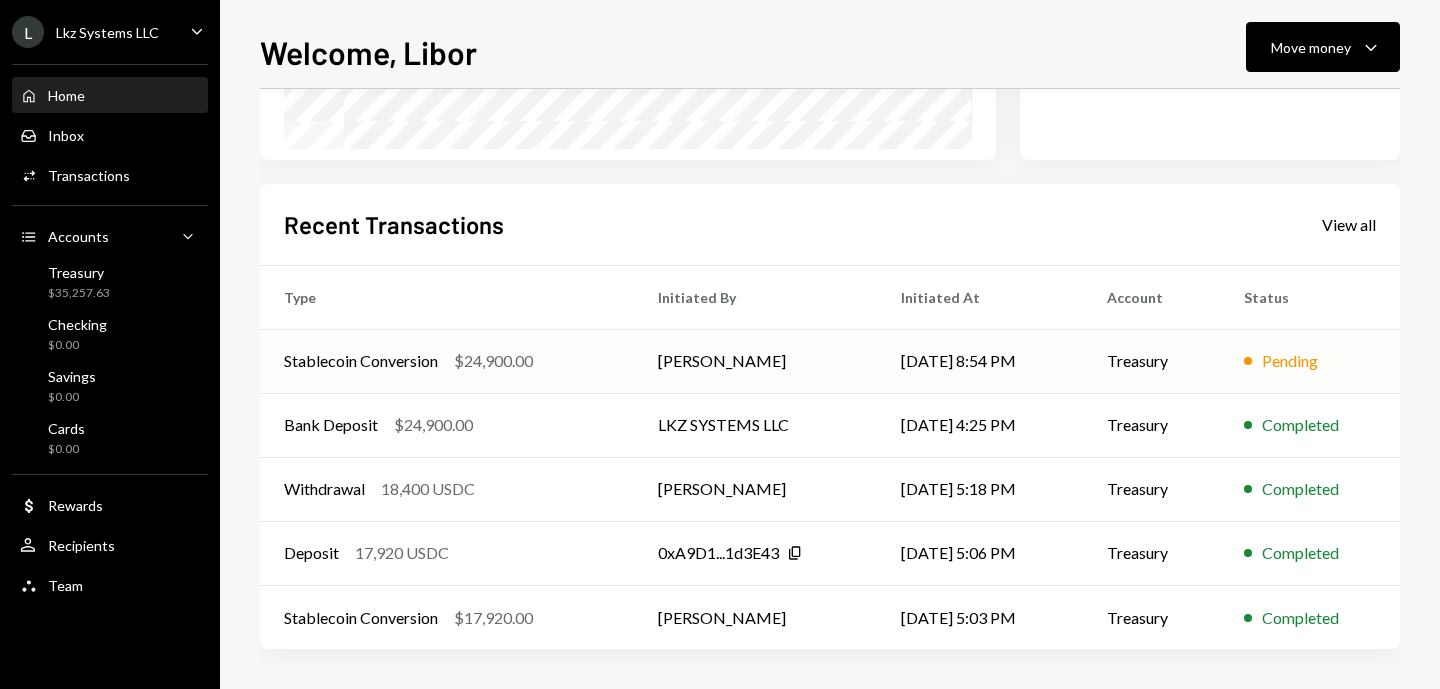 click on "07/03/25 8:54 PM" at bounding box center (979, 361) 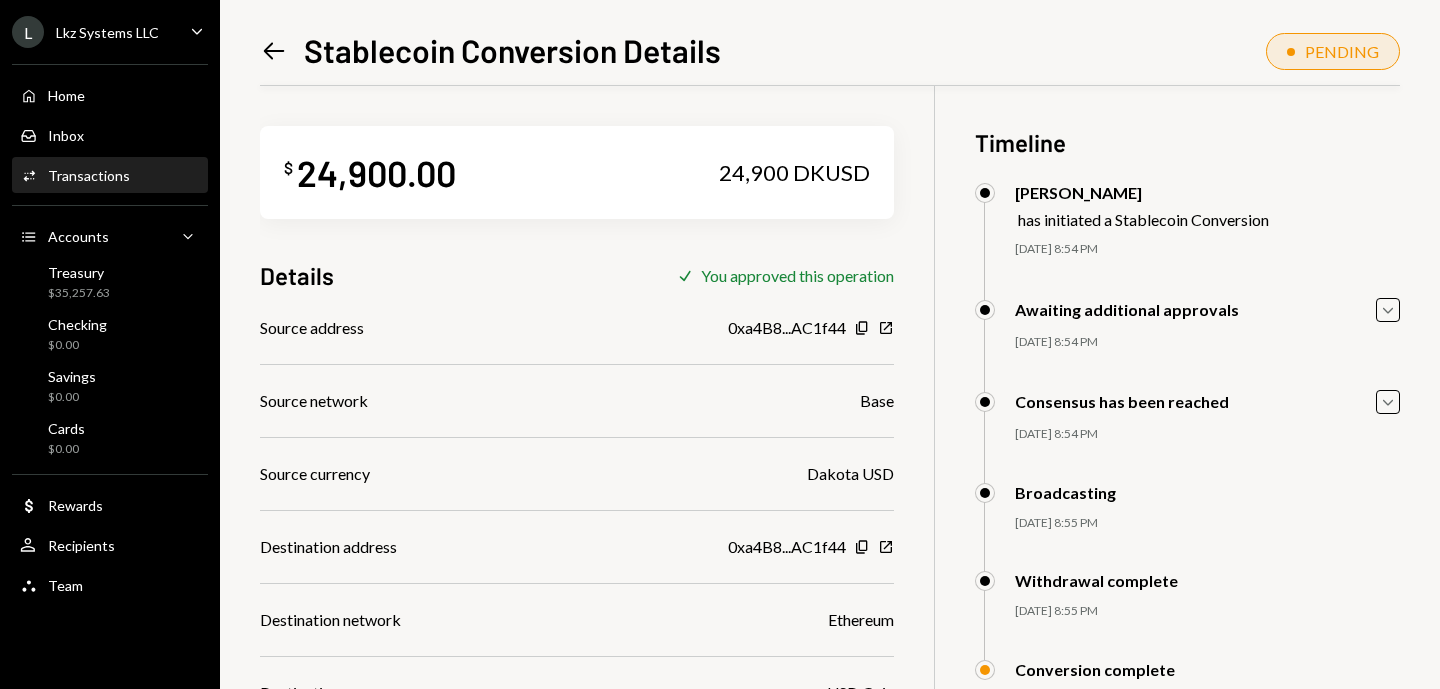 scroll, scrollTop: 235, scrollLeft: 0, axis: vertical 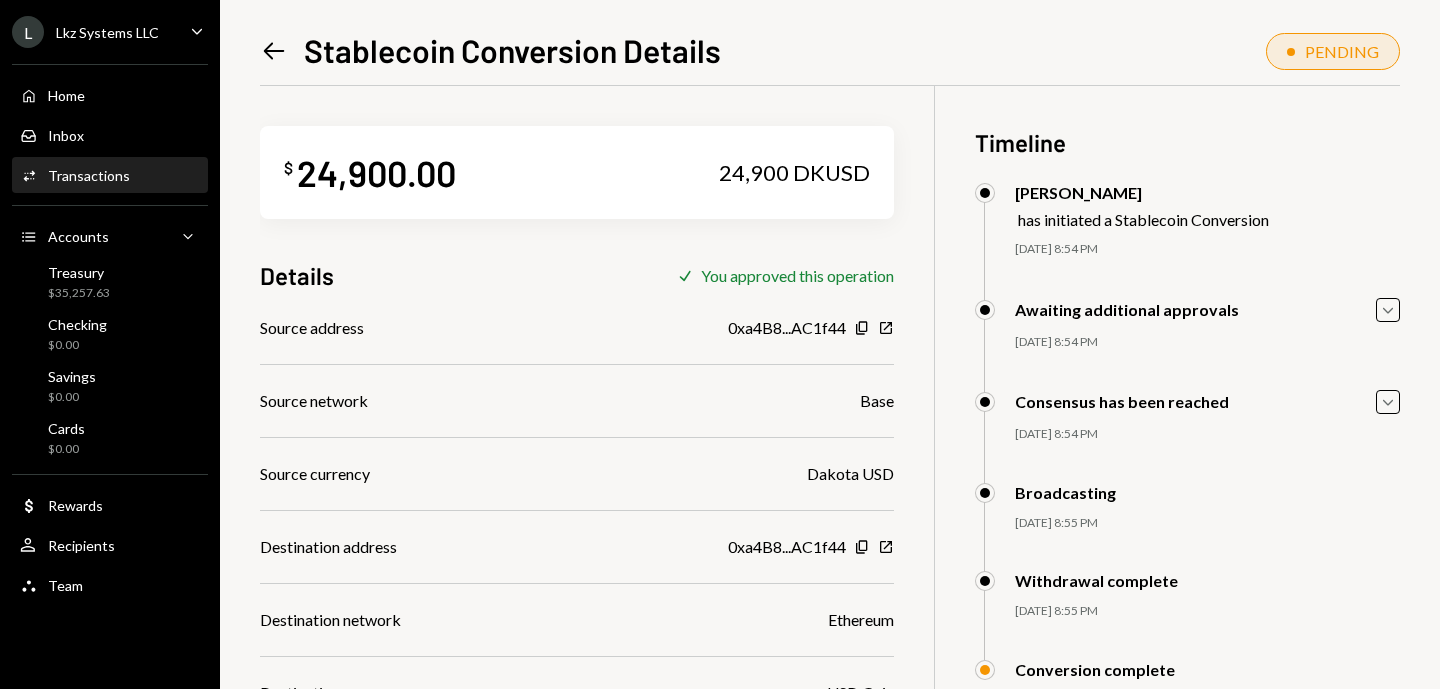 click on "Left Arrow Stablecoin Conversion Details" at bounding box center (490, 50) 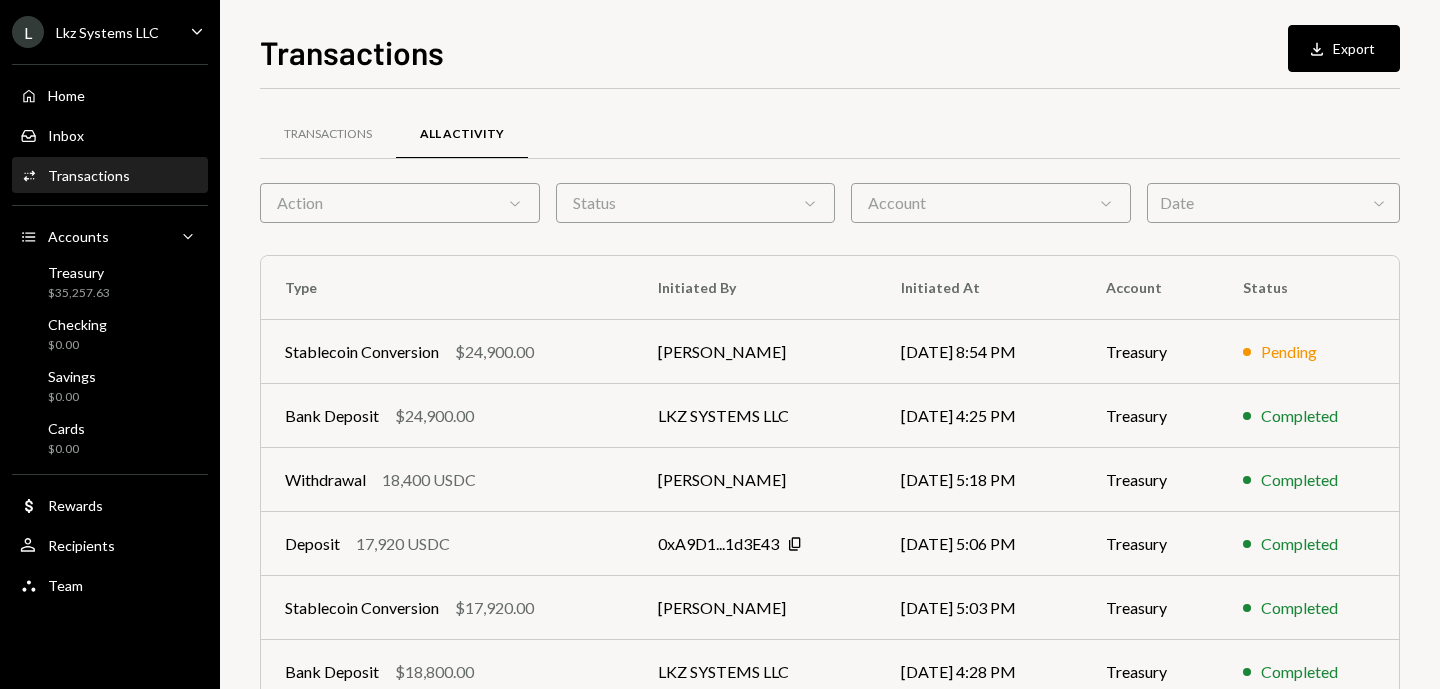 scroll, scrollTop: 0, scrollLeft: 0, axis: both 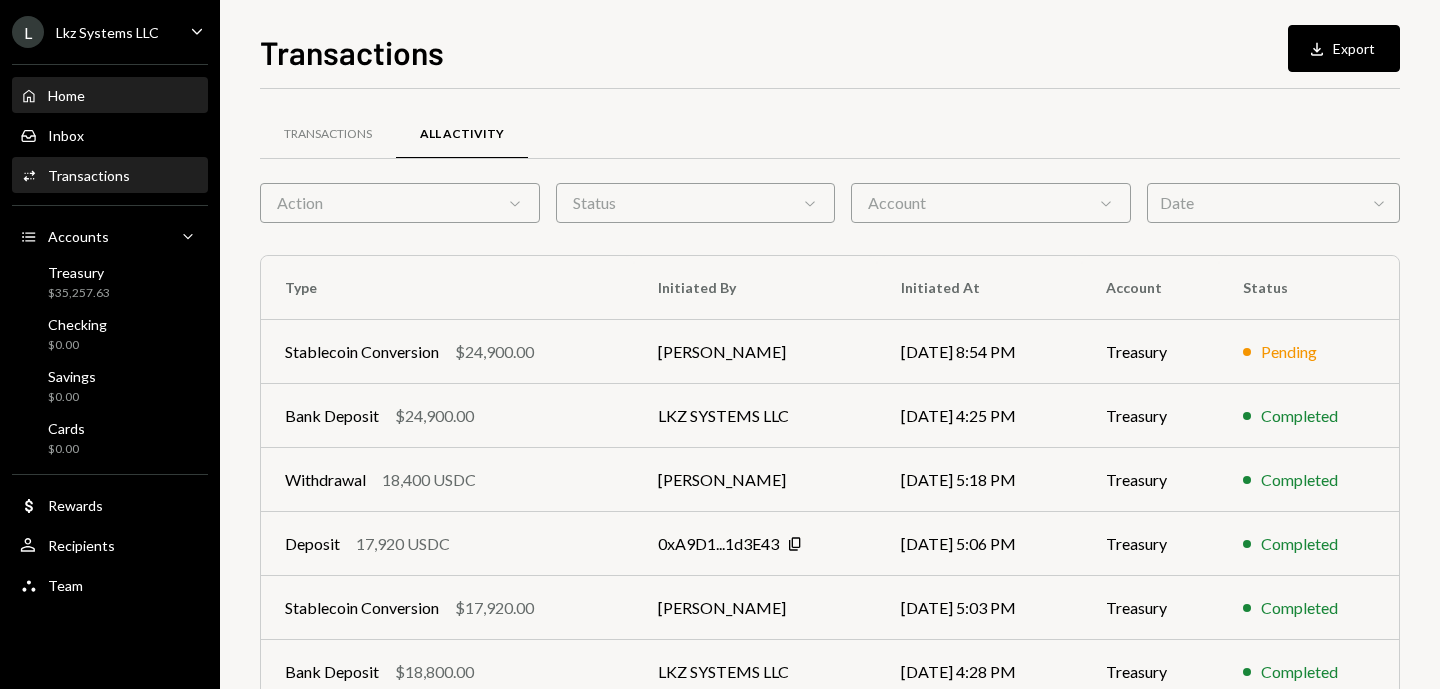click on "Home Home" at bounding box center (110, 96) 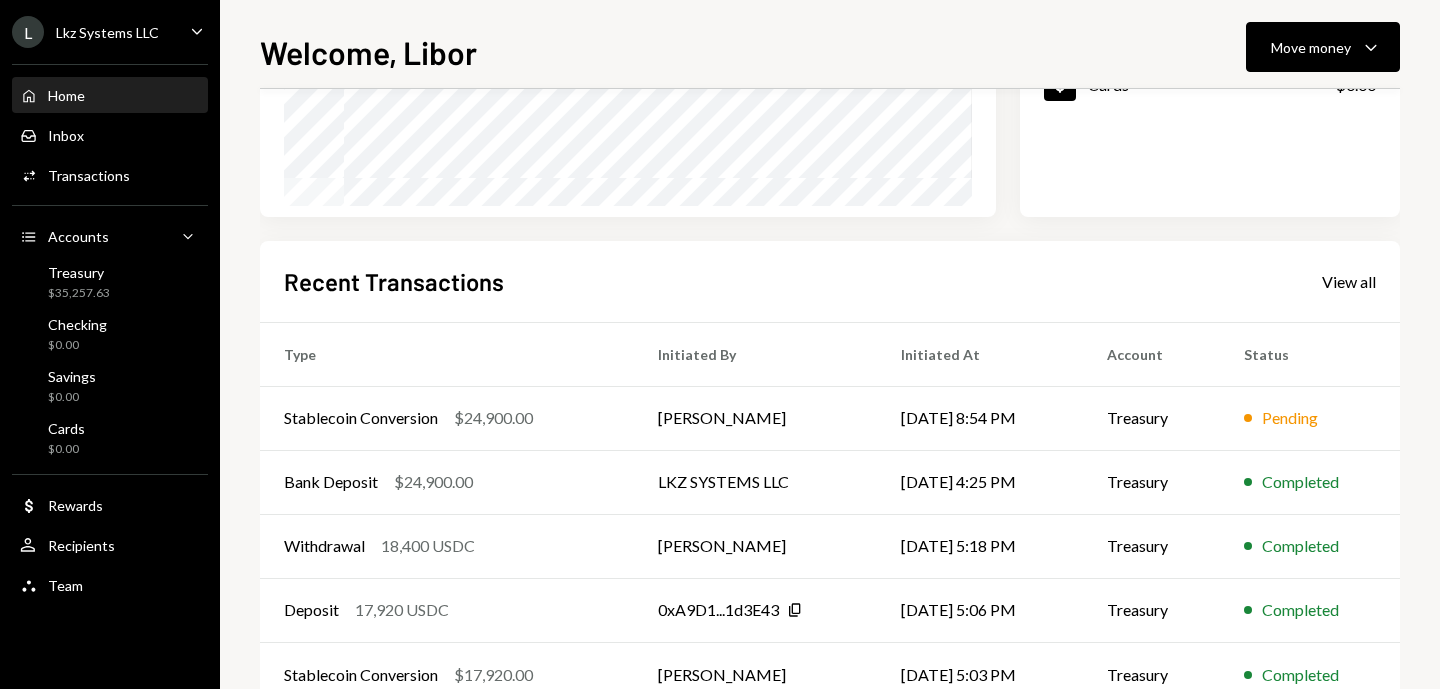 scroll, scrollTop: 421, scrollLeft: 0, axis: vertical 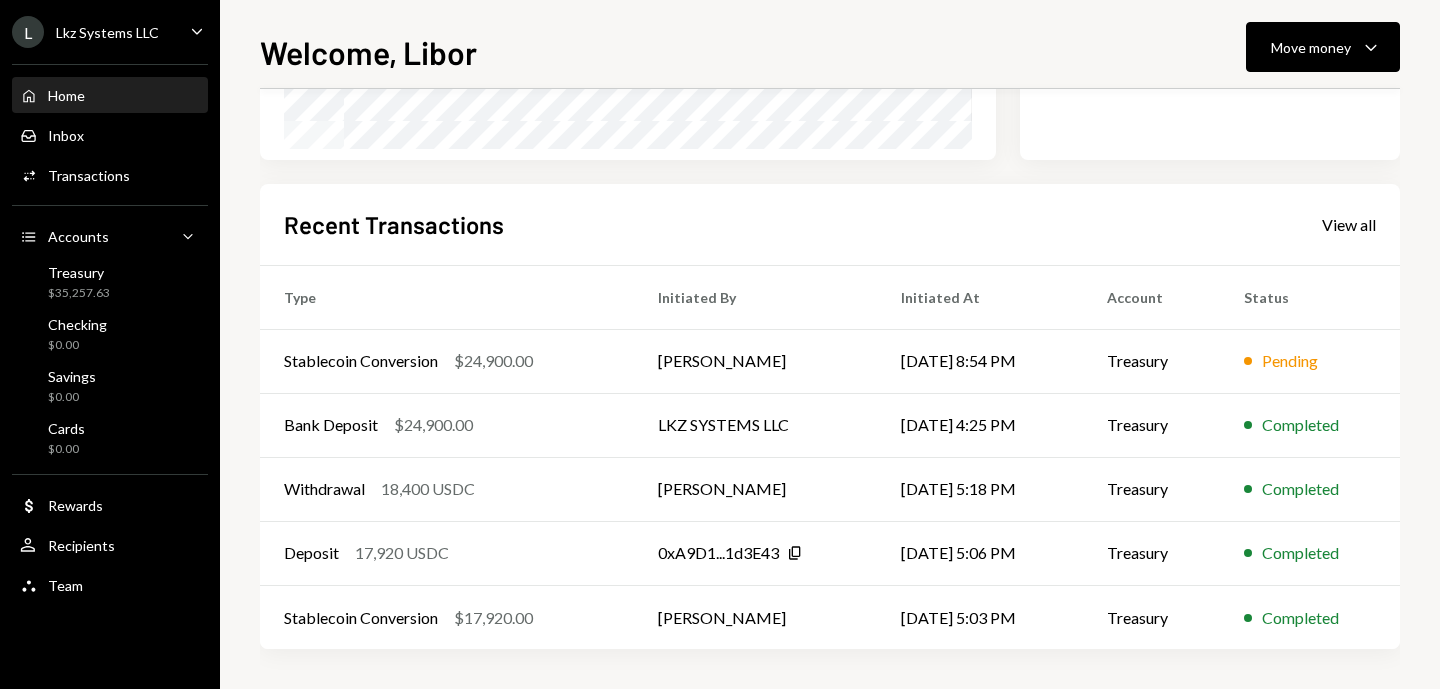click on "Welcome, Libor Move money Caret Down" at bounding box center (830, 50) 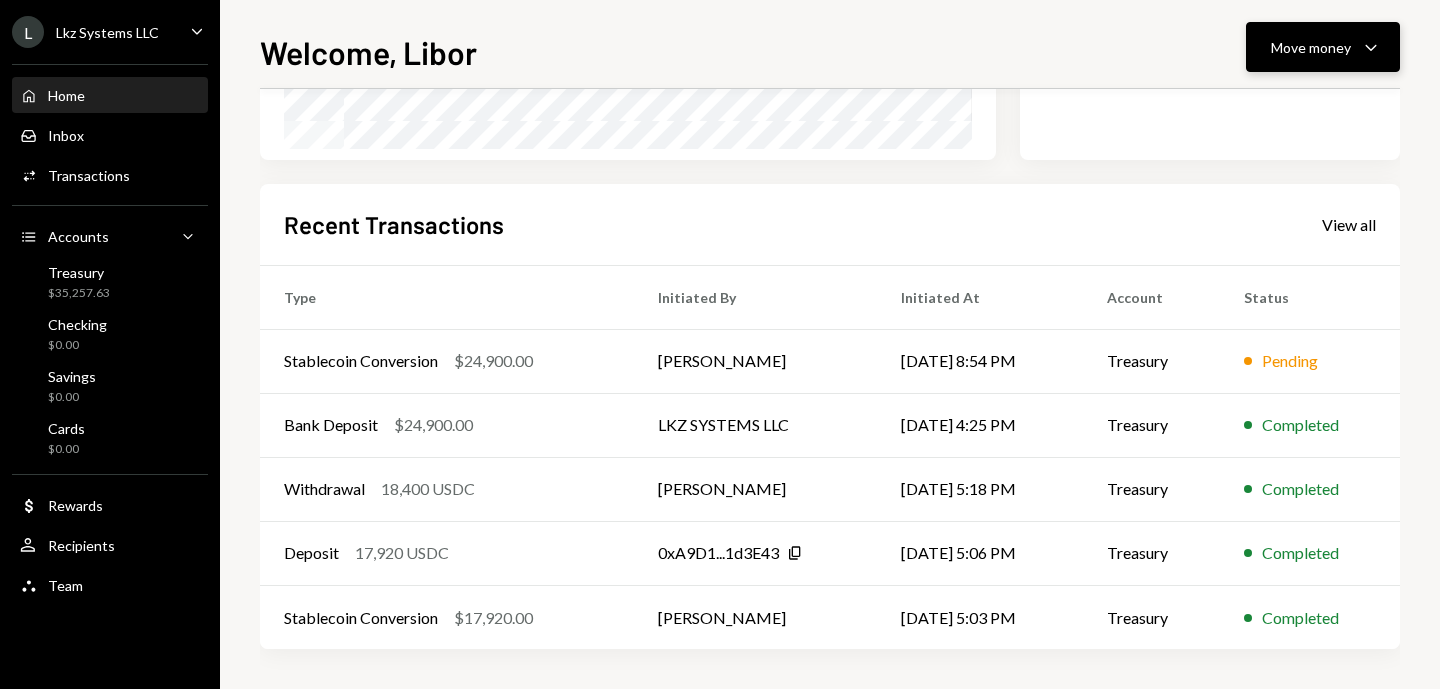 click on "Move money Caret Down" at bounding box center [1323, 47] 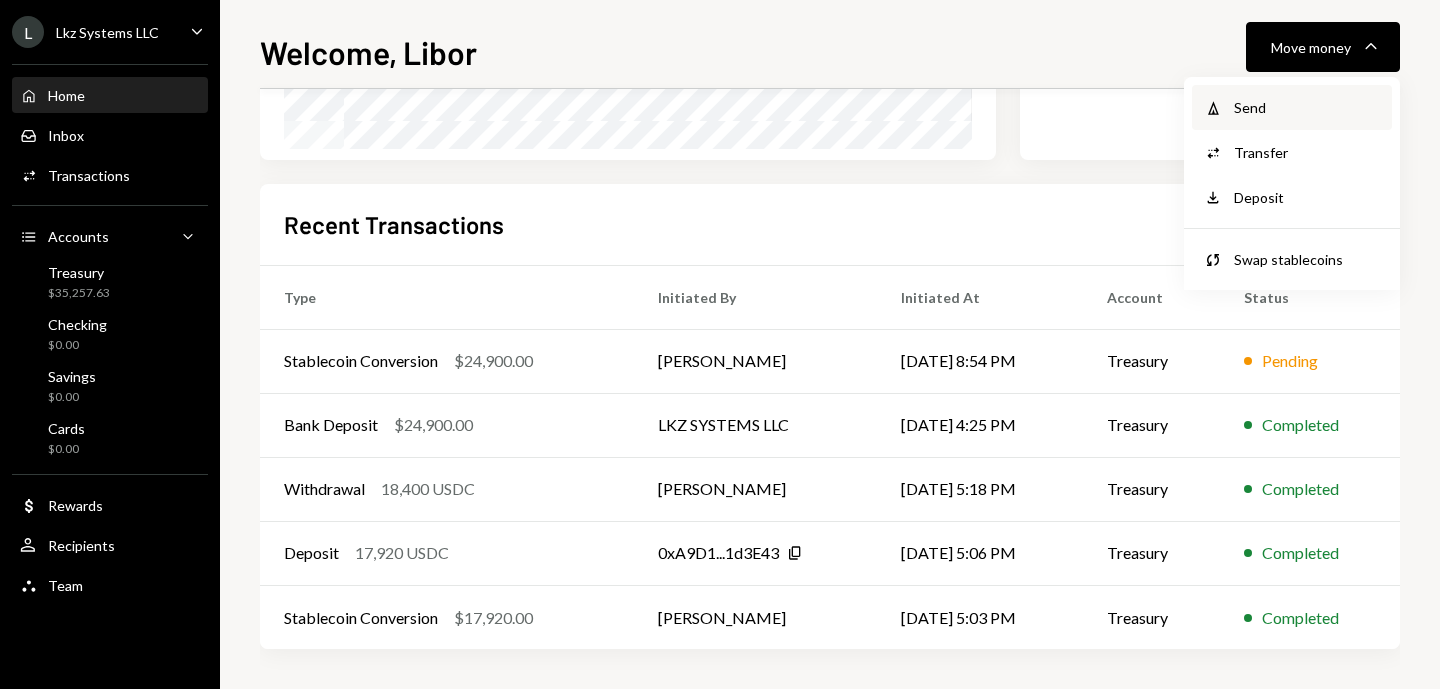 click on "Send" at bounding box center (1307, 107) 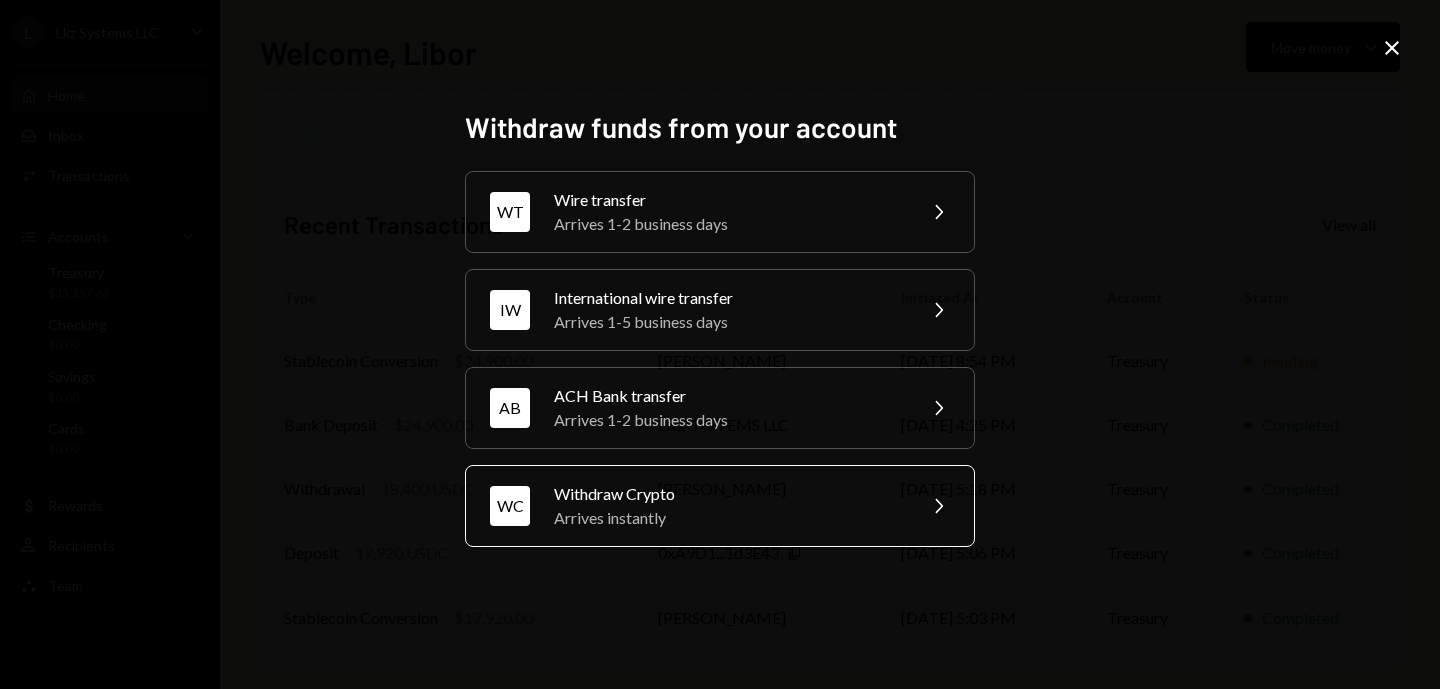 click on "WC Withdraw Crypto Arrives instantly Chevron Right" at bounding box center [720, 506] 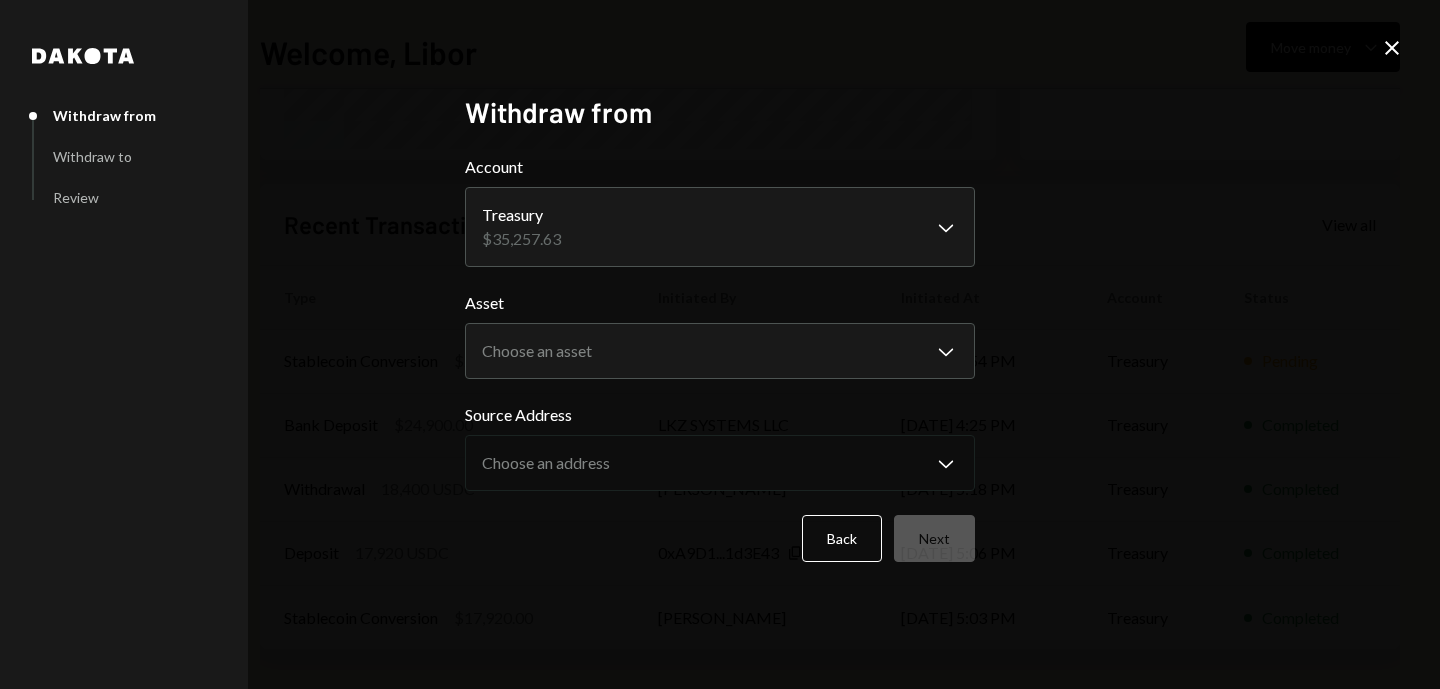 click on "**********" at bounding box center (720, 344) 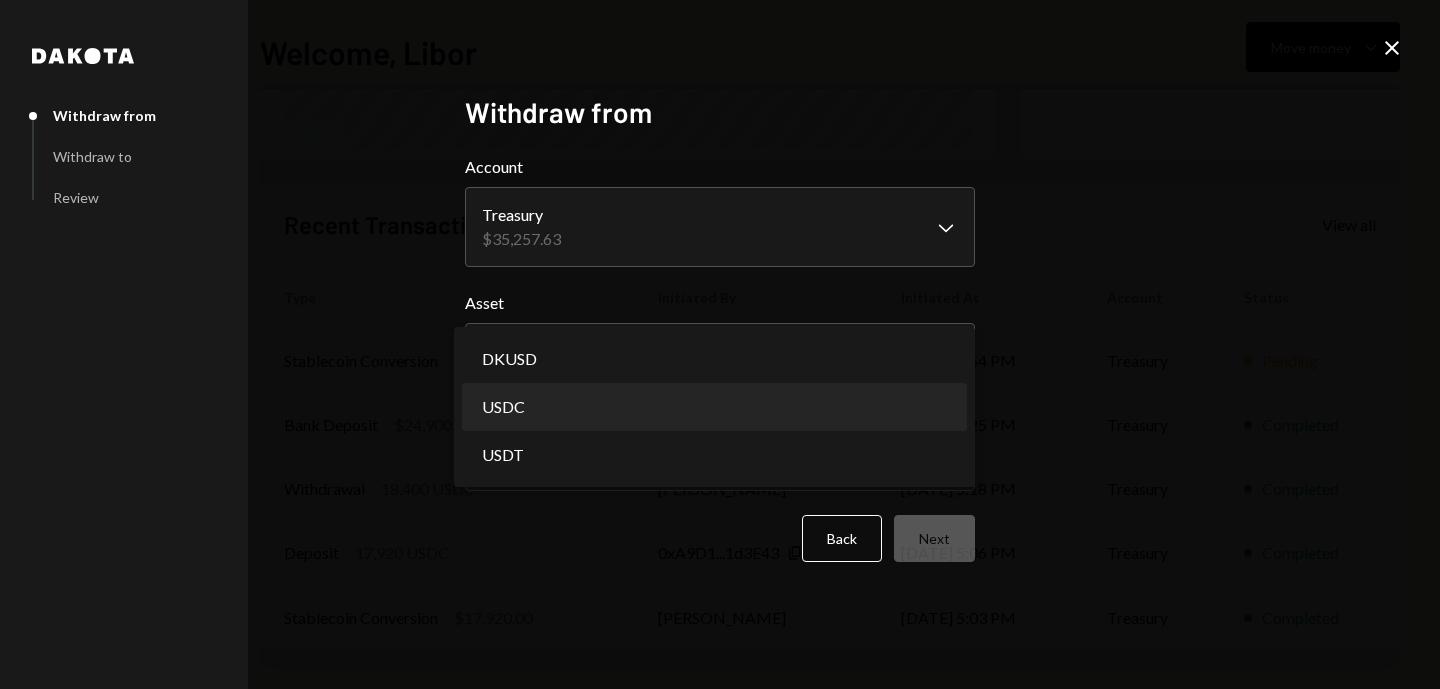 select on "****" 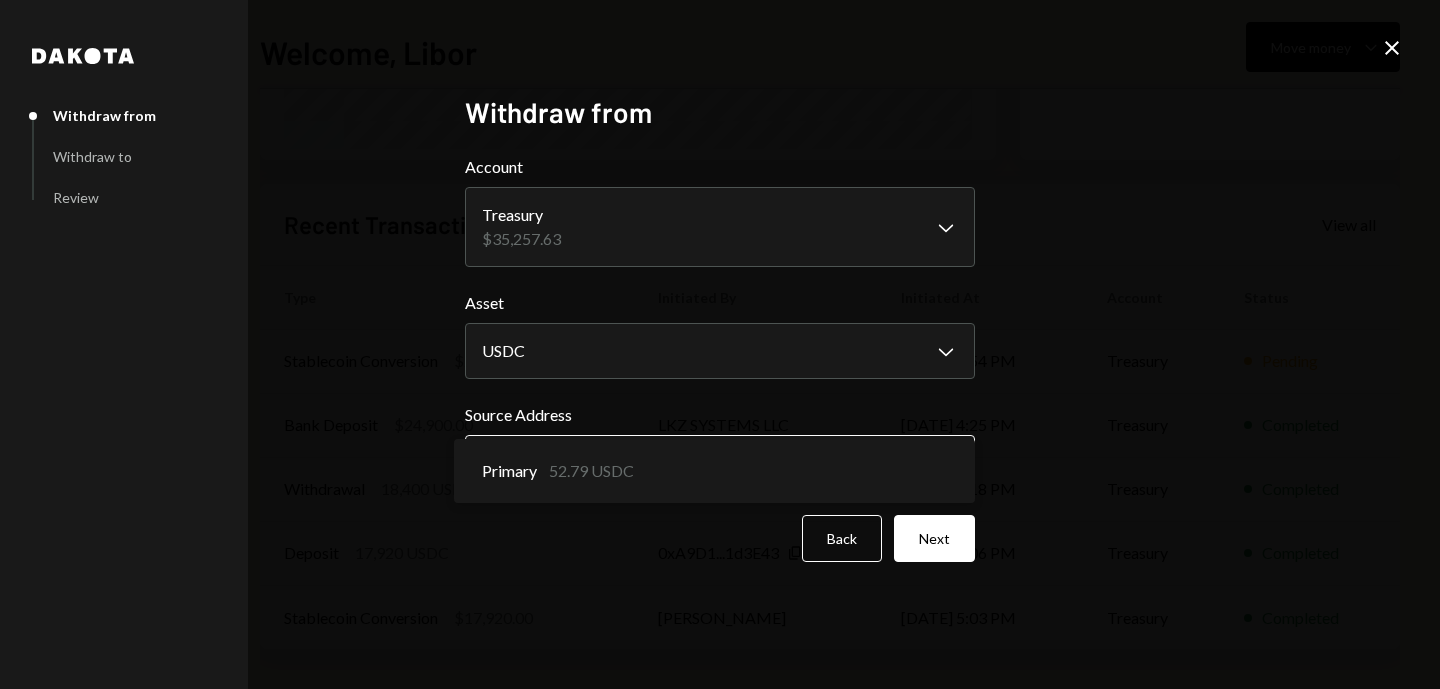 click on "**********" at bounding box center (720, 344) 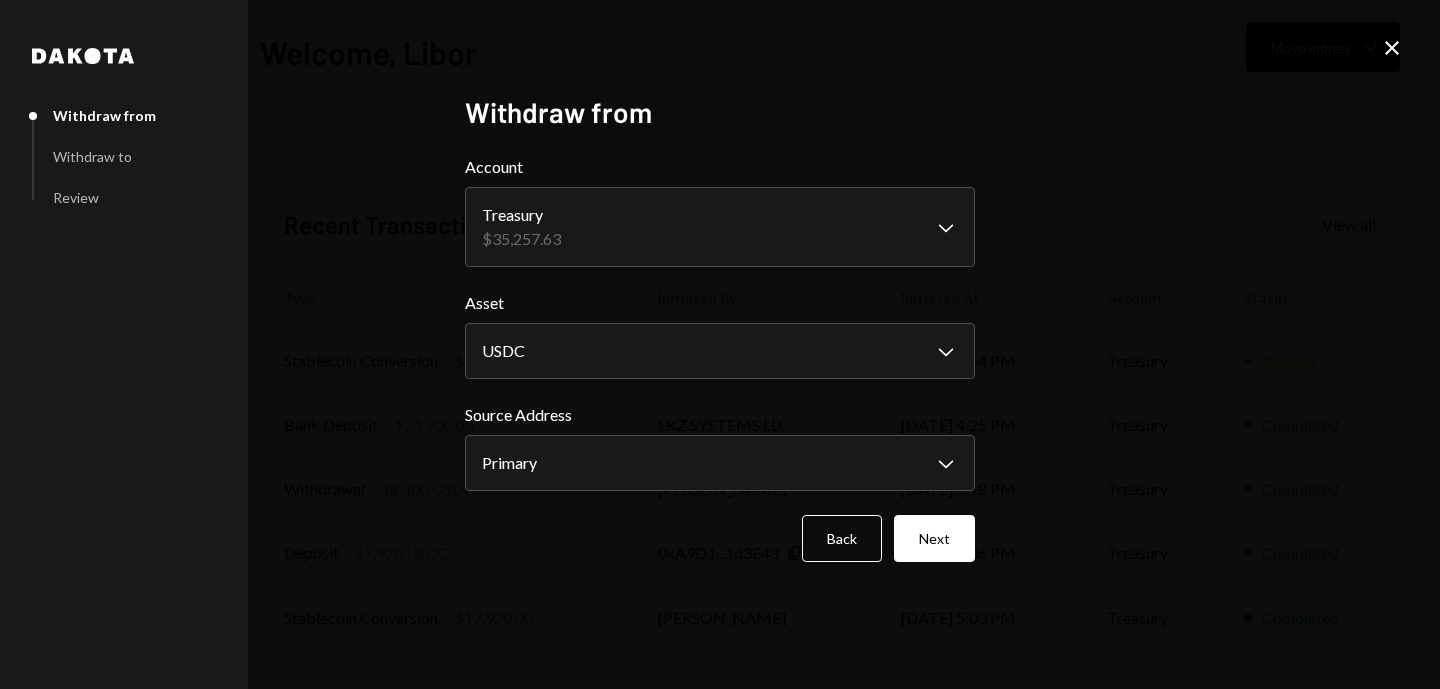 click on "**********" at bounding box center [720, 344] 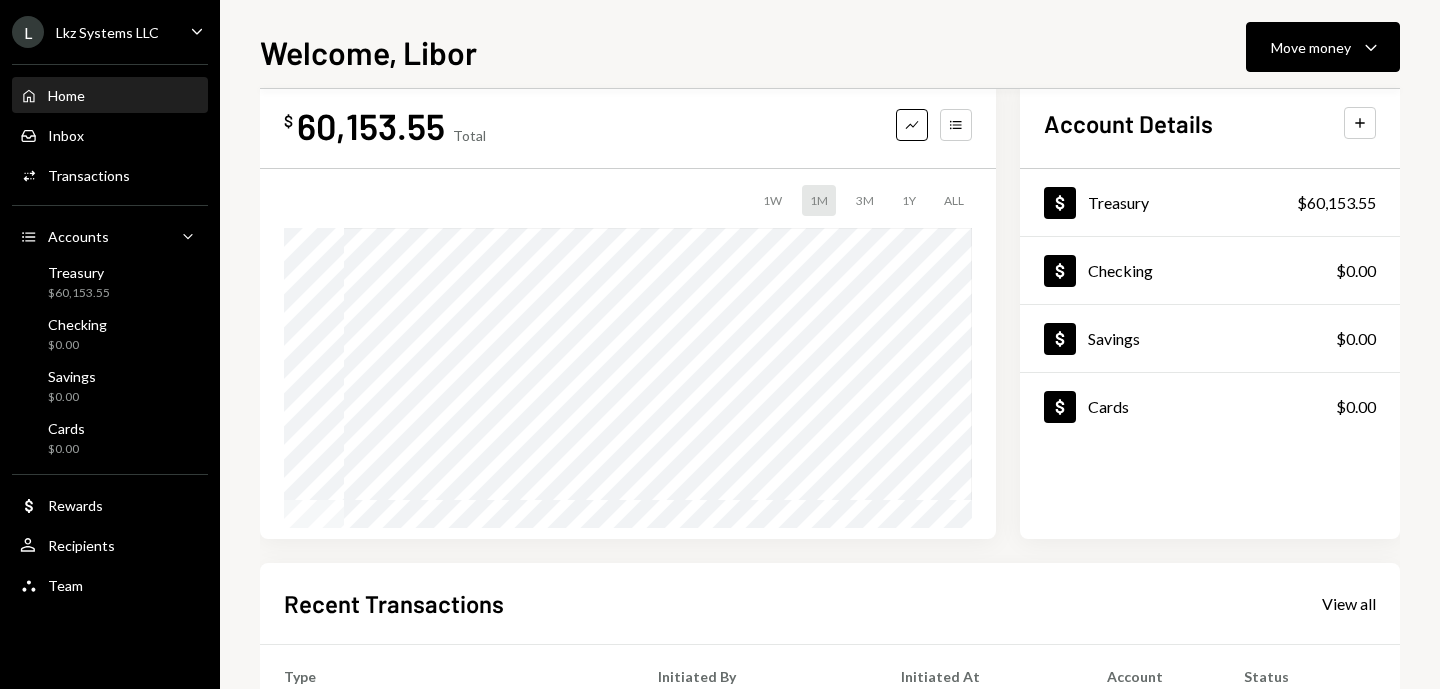 scroll, scrollTop: 0, scrollLeft: 0, axis: both 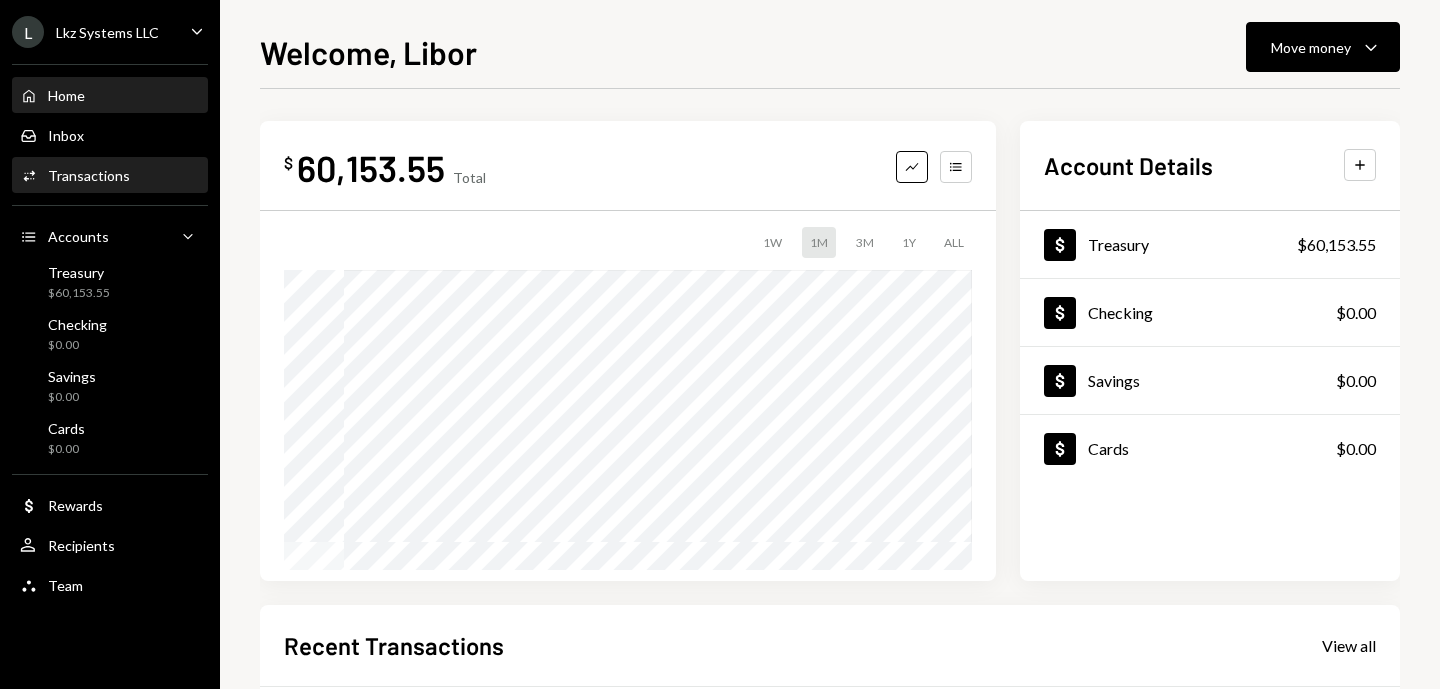 click on "Activities Transactions" at bounding box center [110, 176] 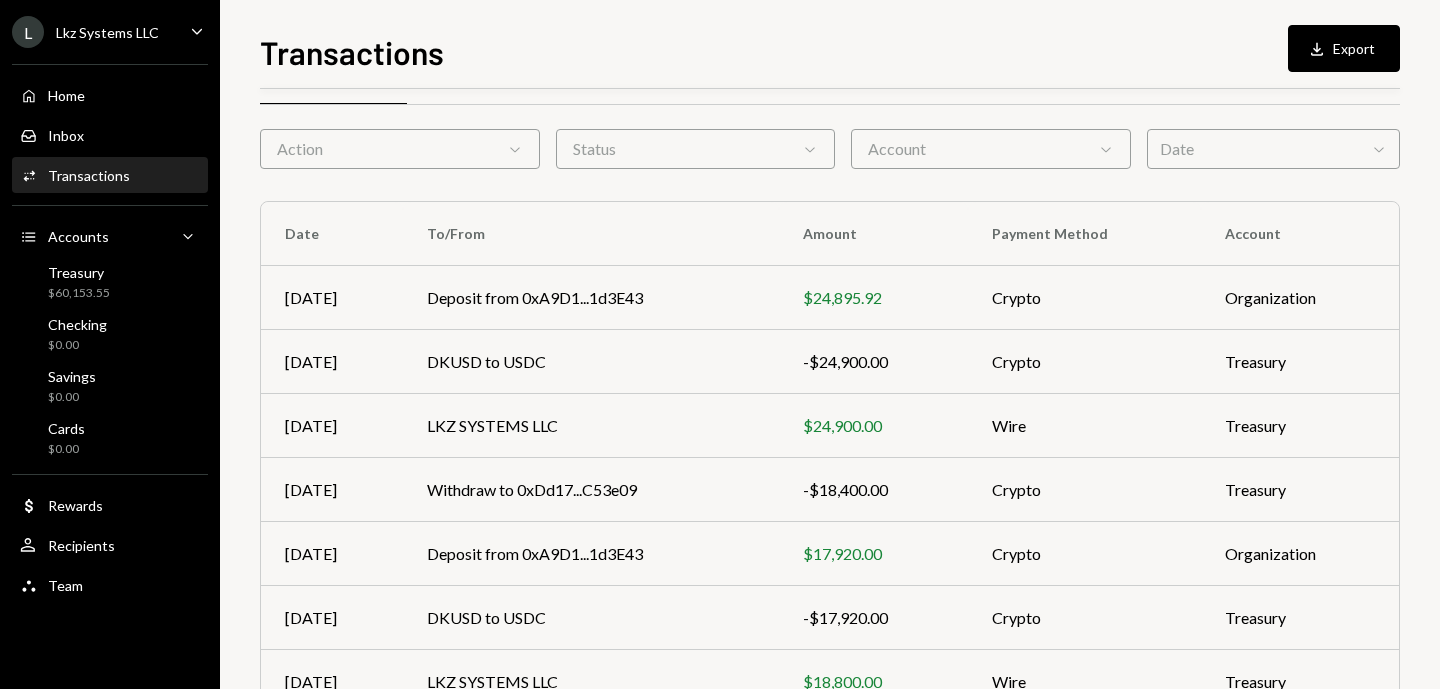 scroll, scrollTop: 63, scrollLeft: 0, axis: vertical 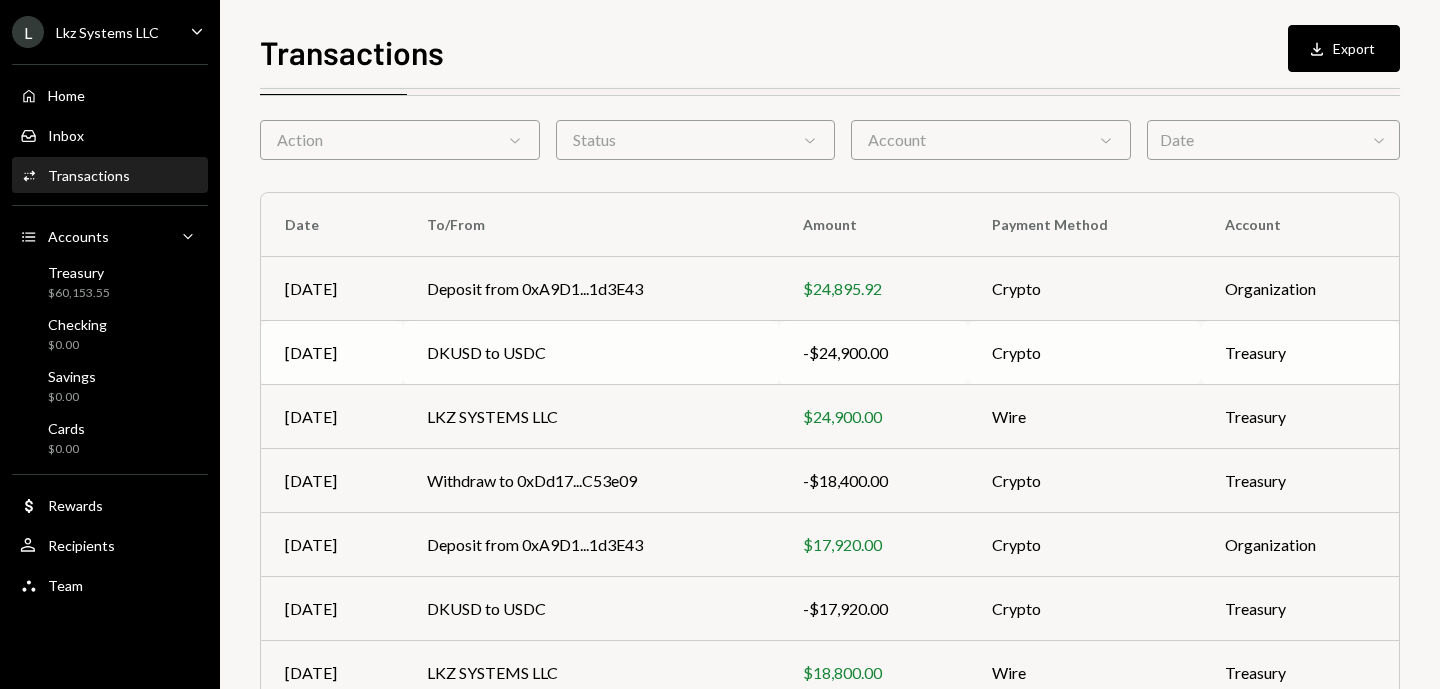 click on "DKUSD to USDC" at bounding box center (591, 353) 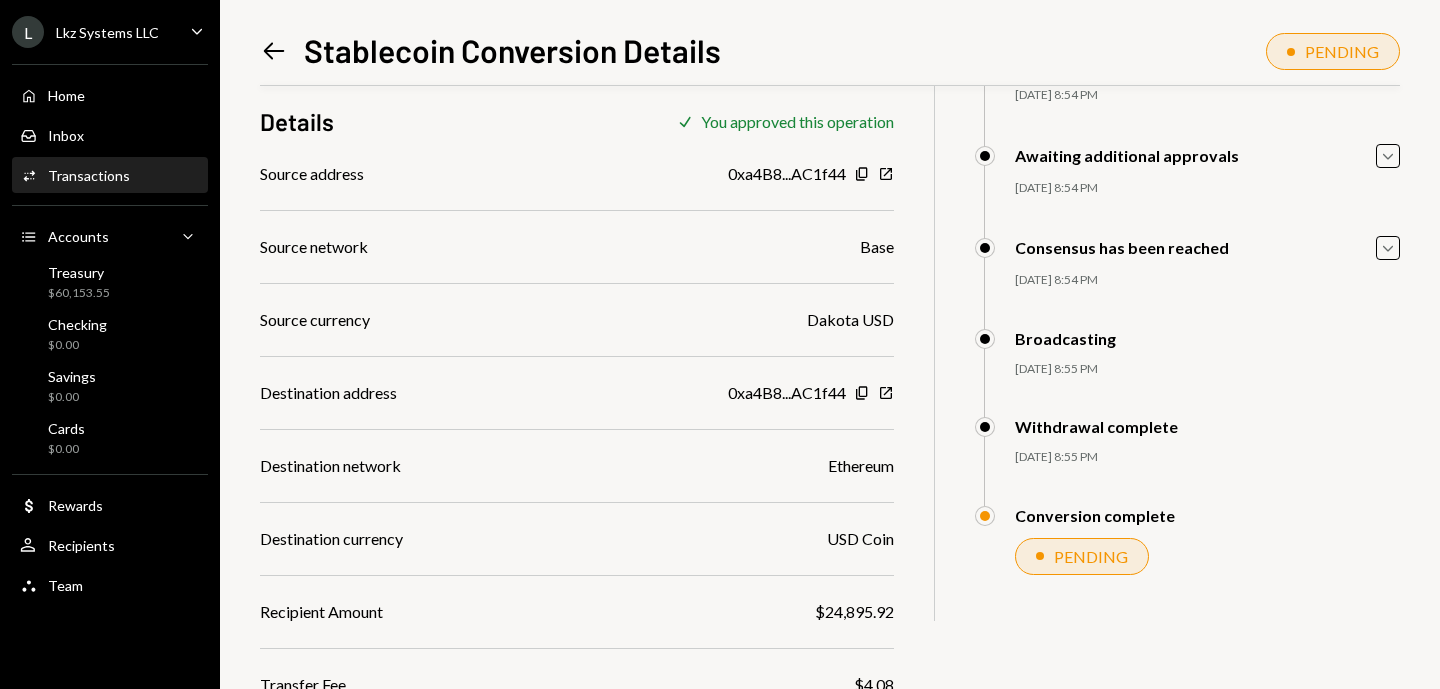 scroll, scrollTop: 0, scrollLeft: 0, axis: both 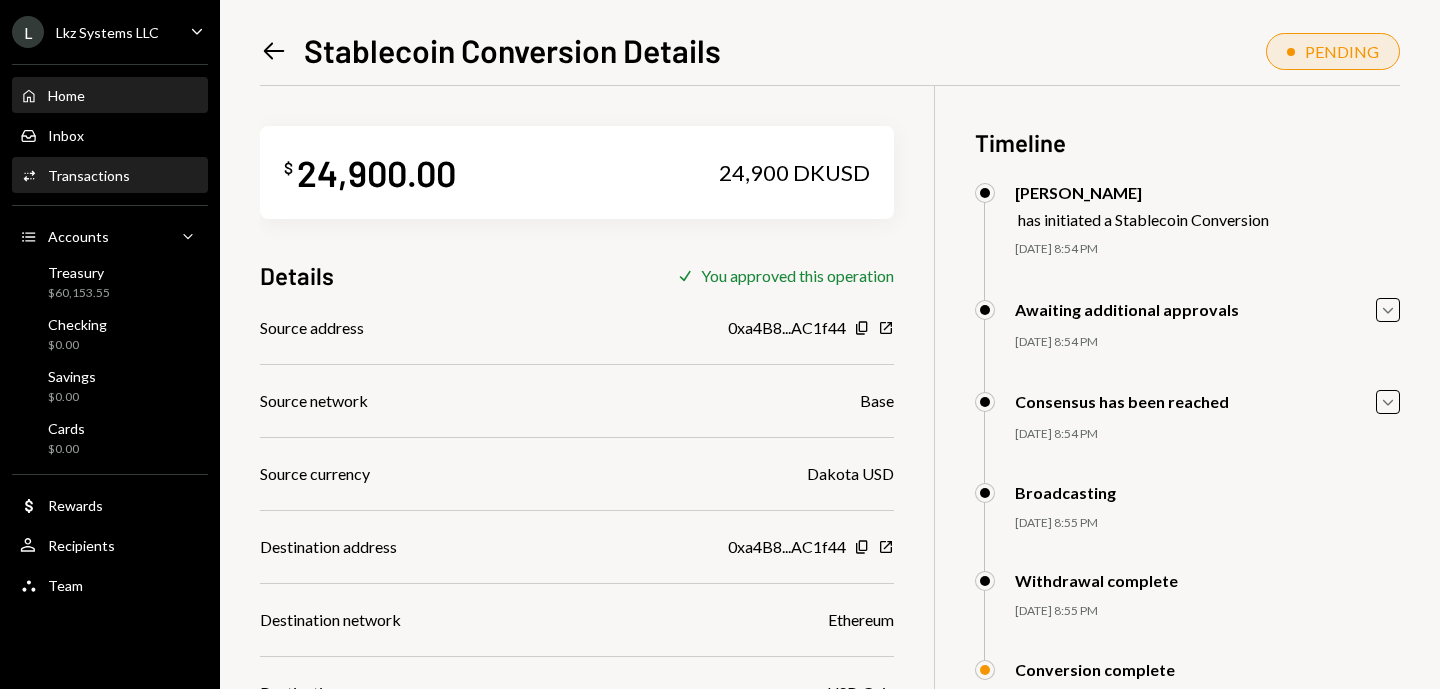 click on "Home Home" at bounding box center (110, 95) 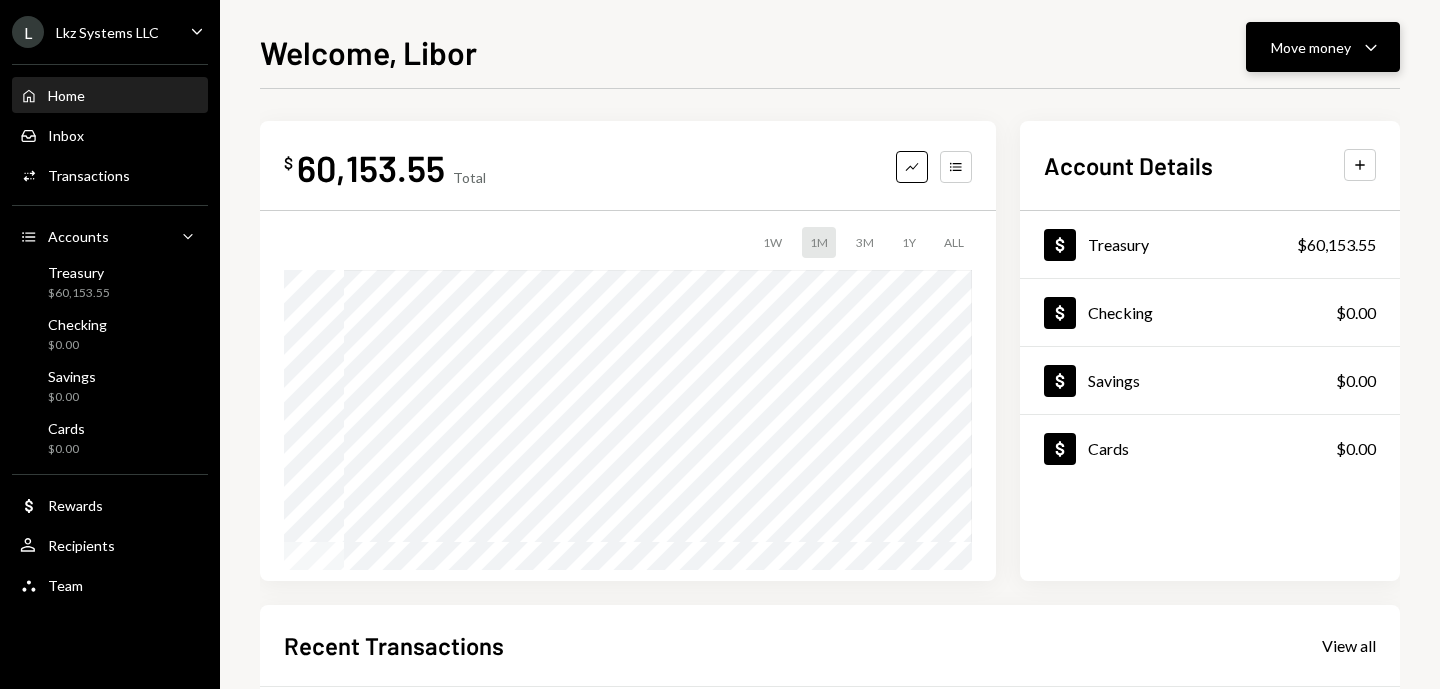 click on "Move money" at bounding box center (1311, 47) 